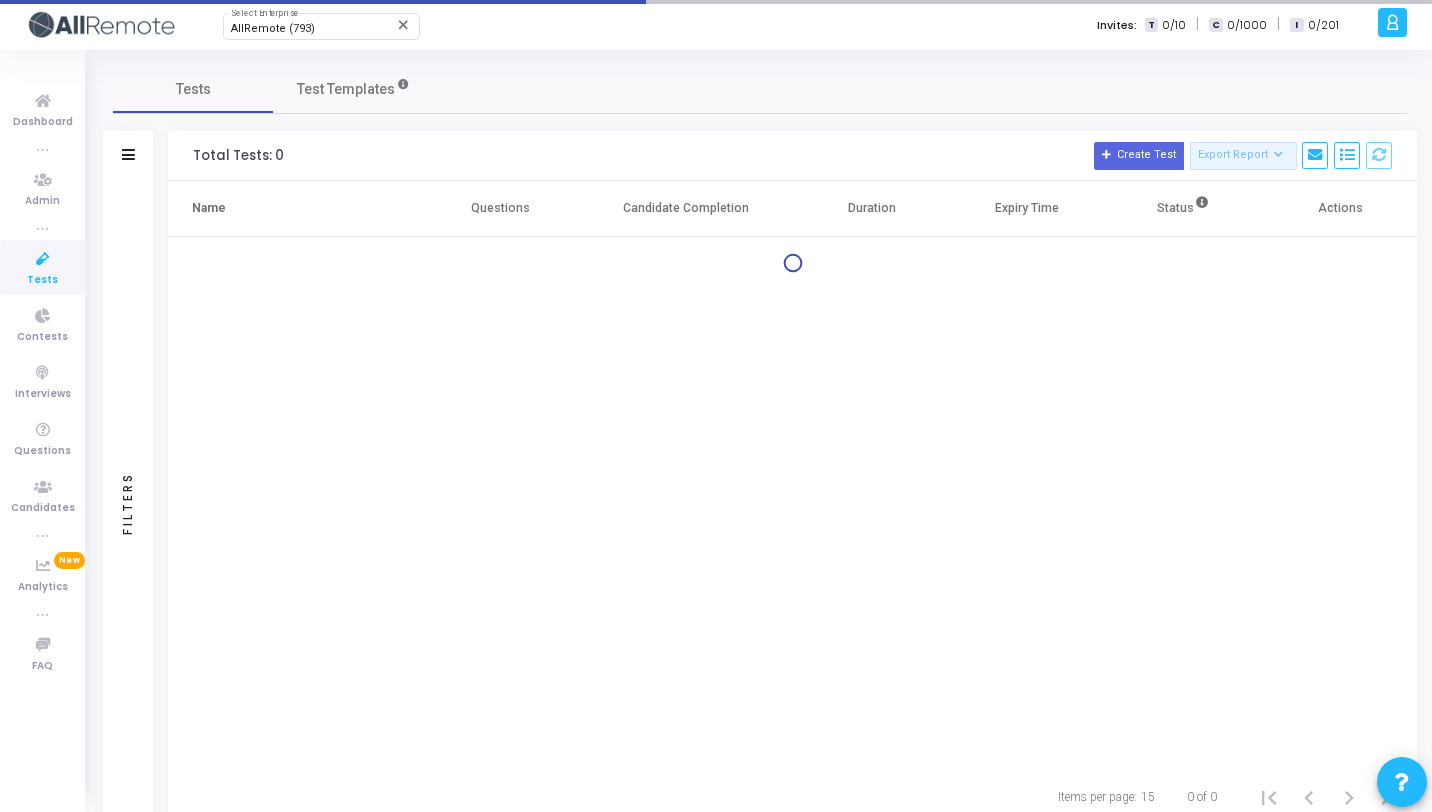 click on "AllRemote (793)" at bounding box center (273, 28) 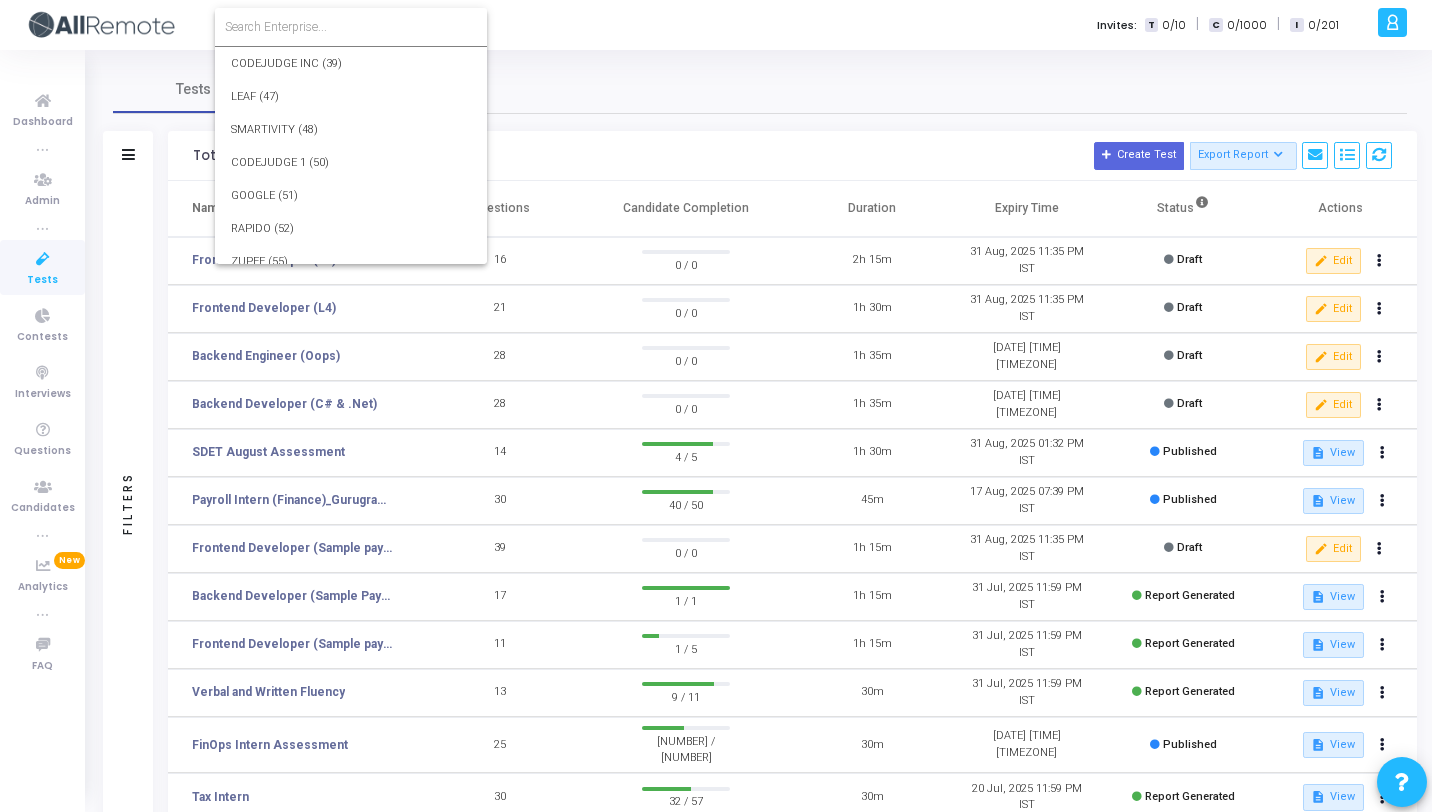 scroll, scrollTop: 23067, scrollLeft: 0, axis: vertical 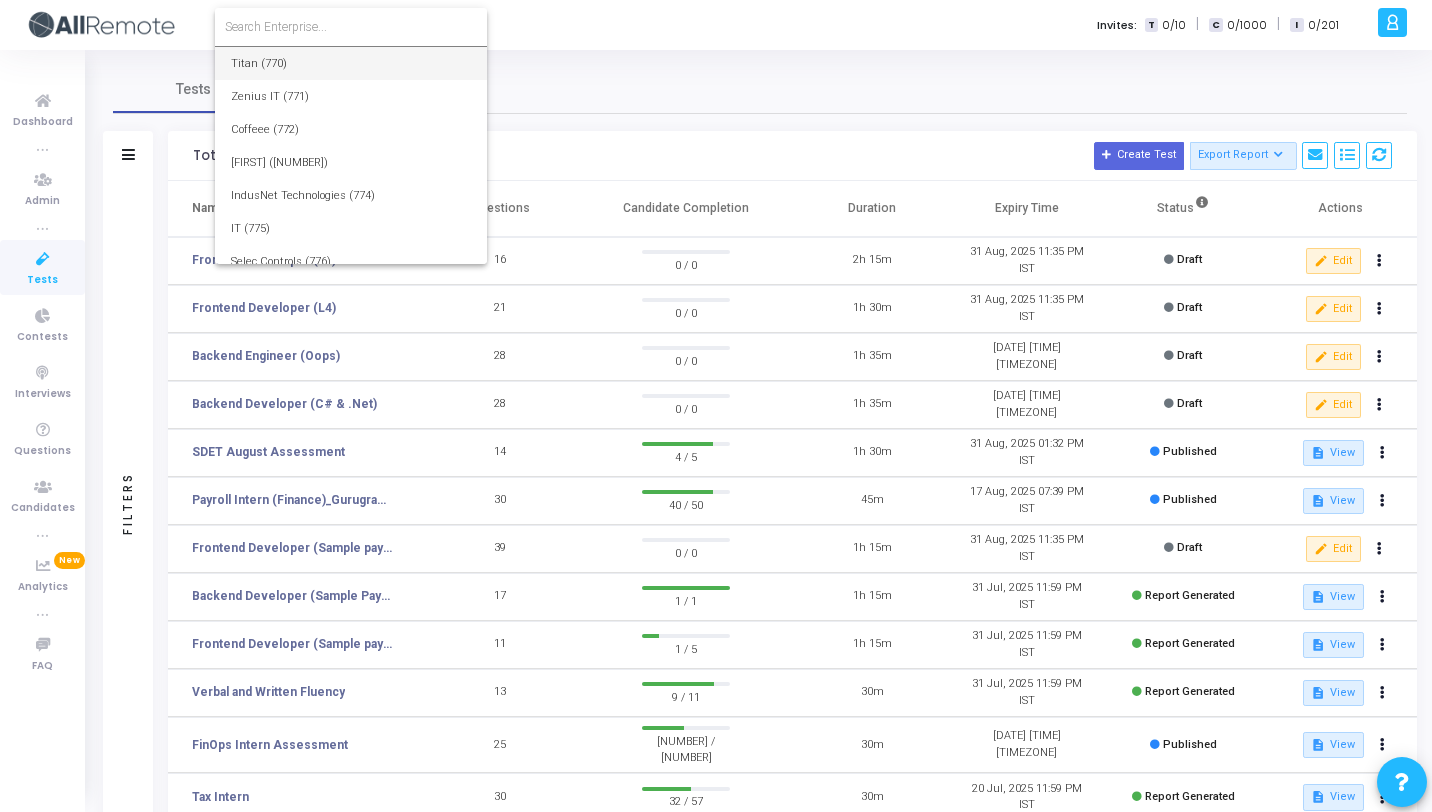 click on "Titan (770)" at bounding box center (351, 63) 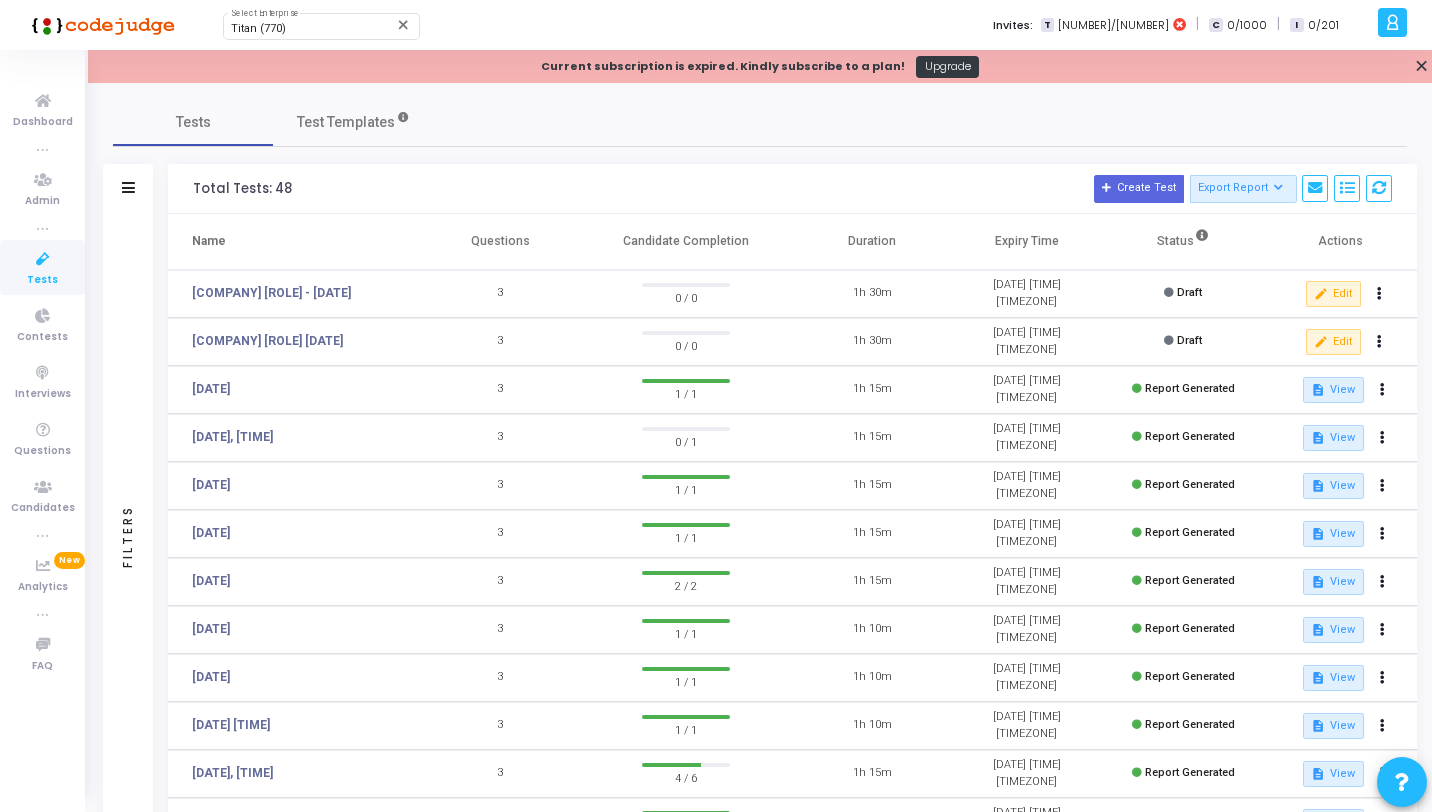click 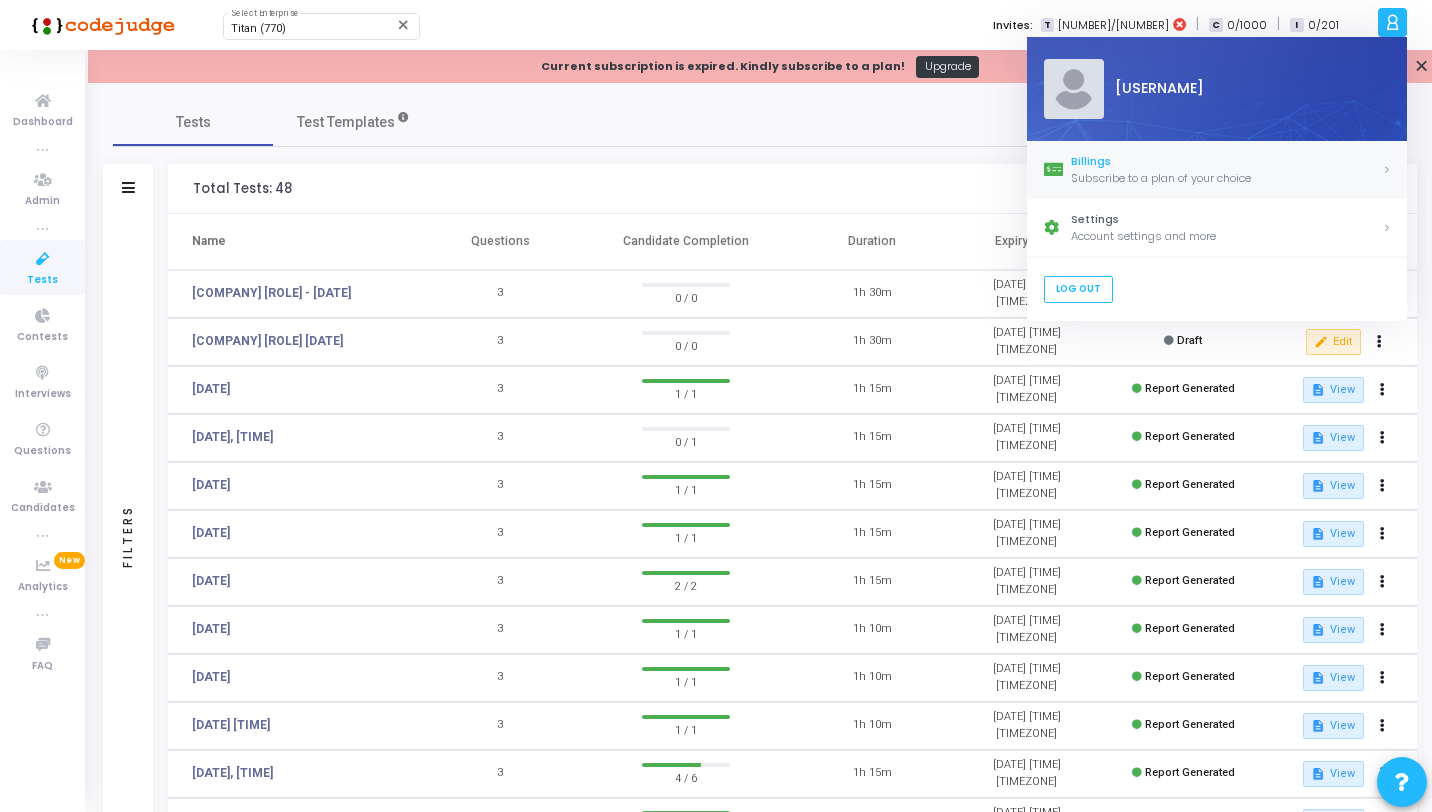 click on "Billings" 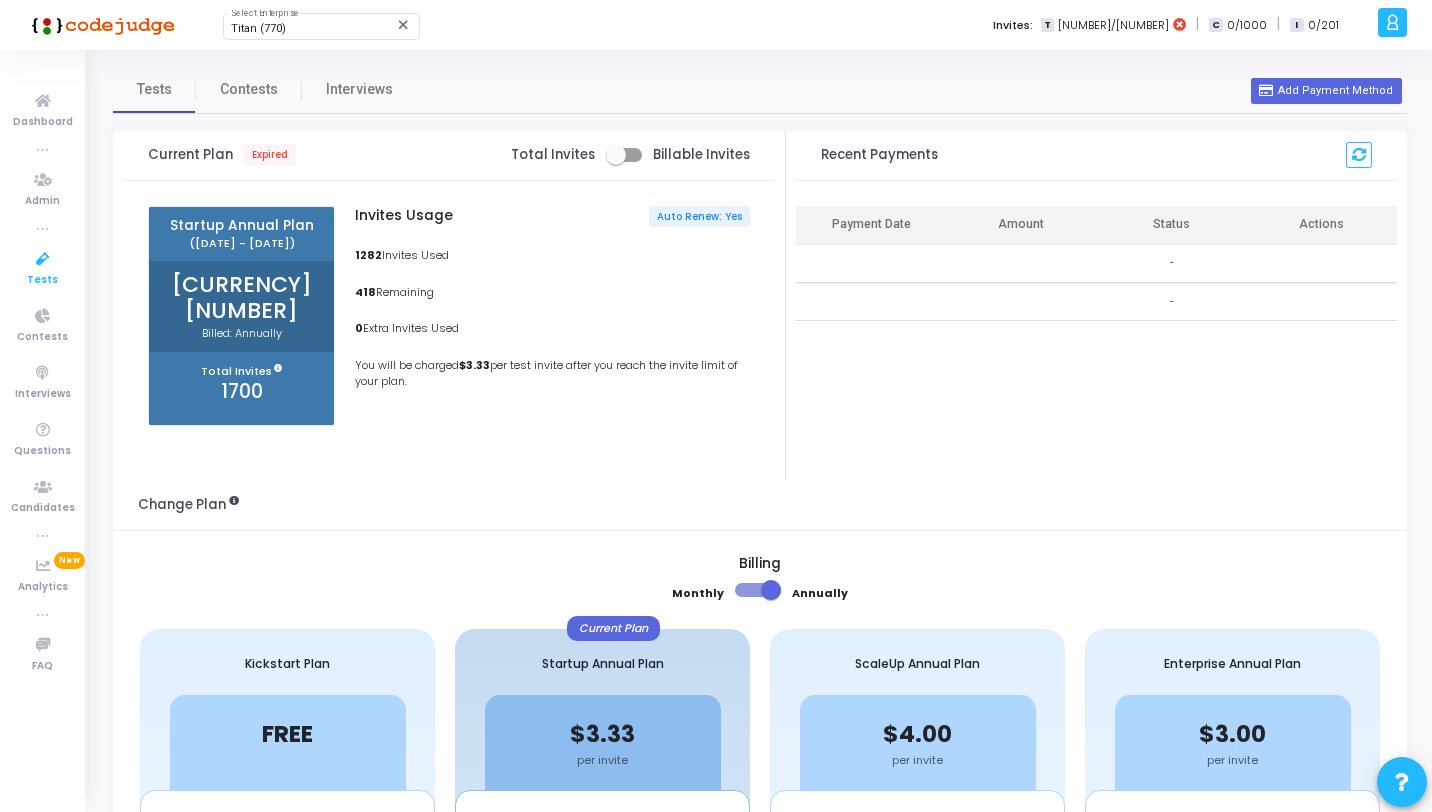 click on "Tests" at bounding box center (42, 280) 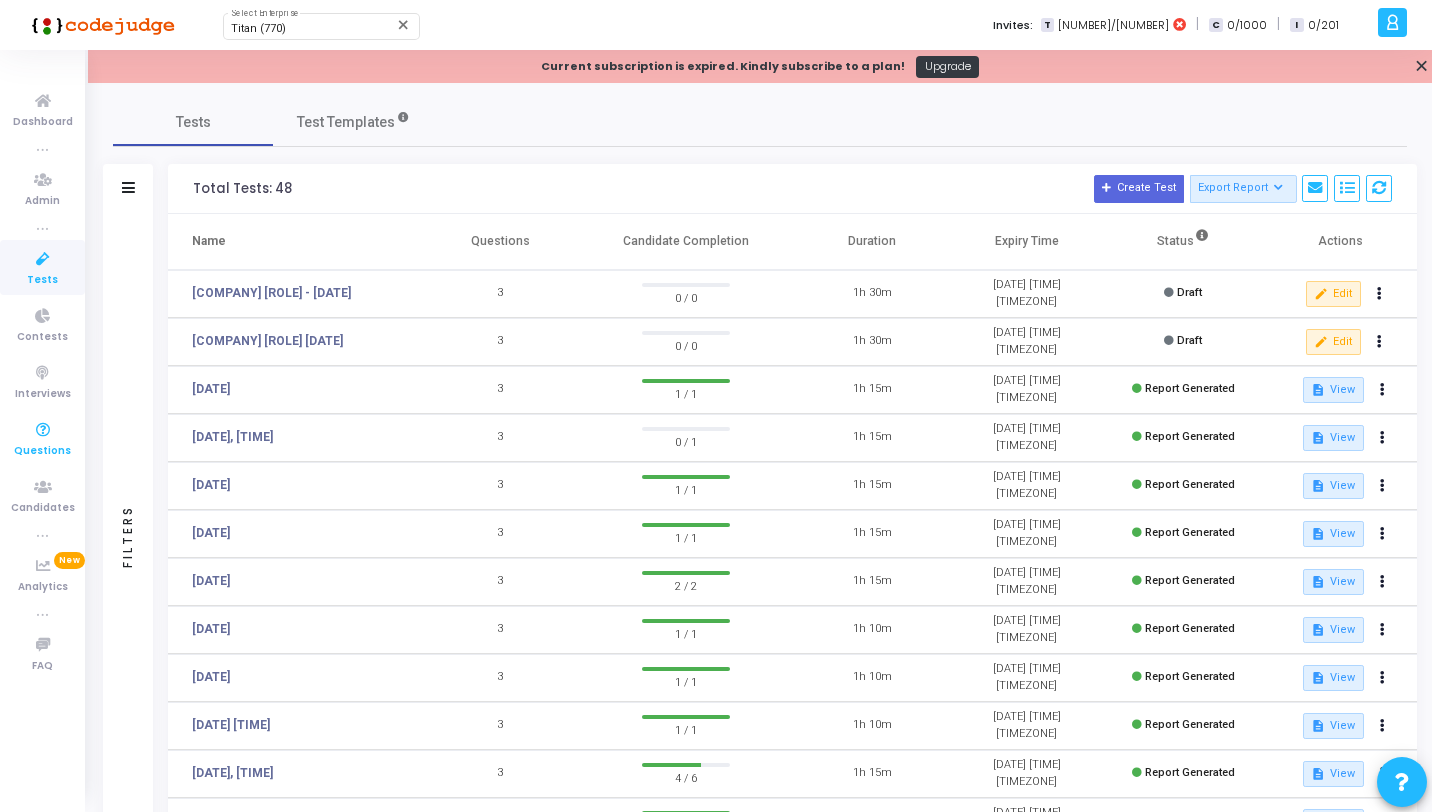 click at bounding box center [43, 430] 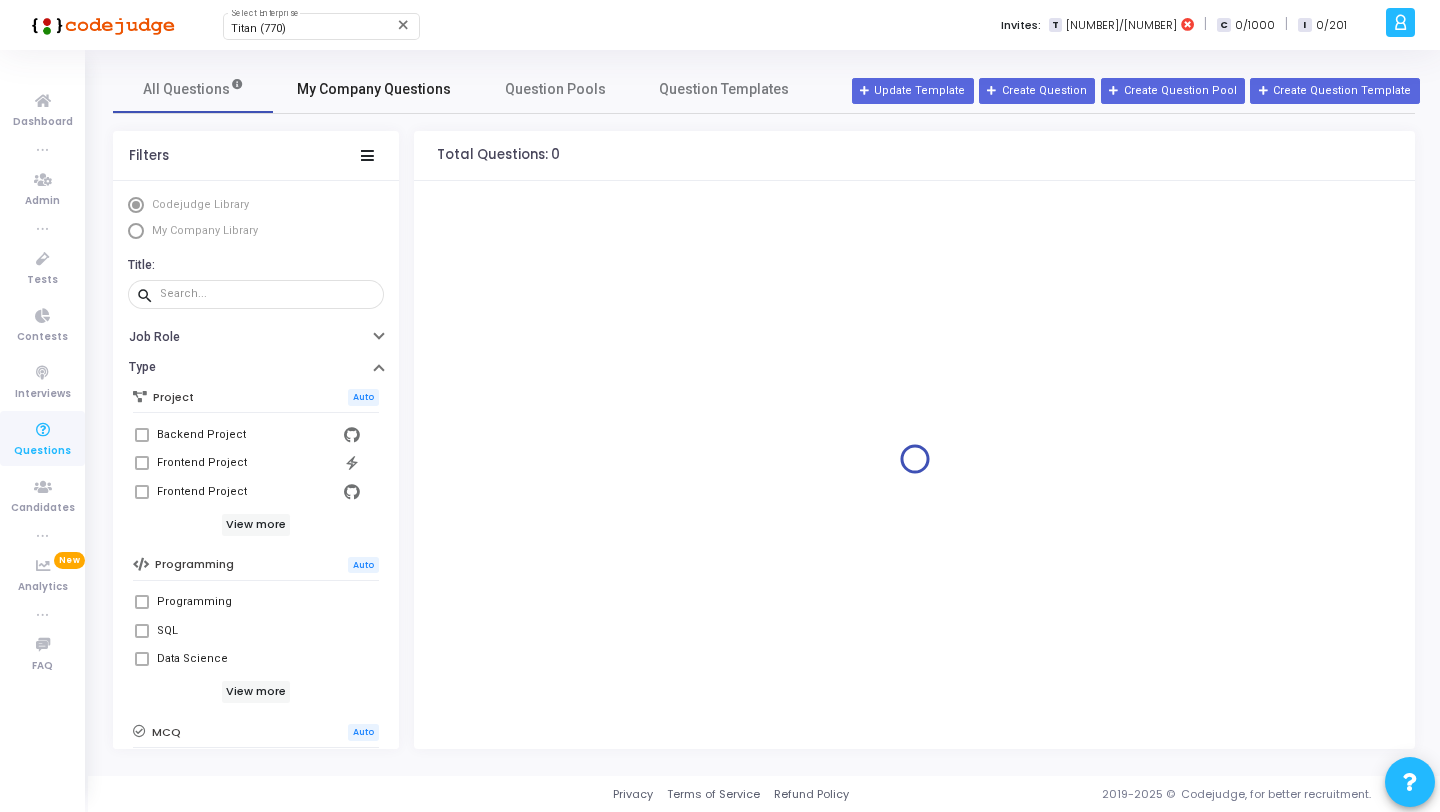 click on "My Company Questions" at bounding box center [374, 89] 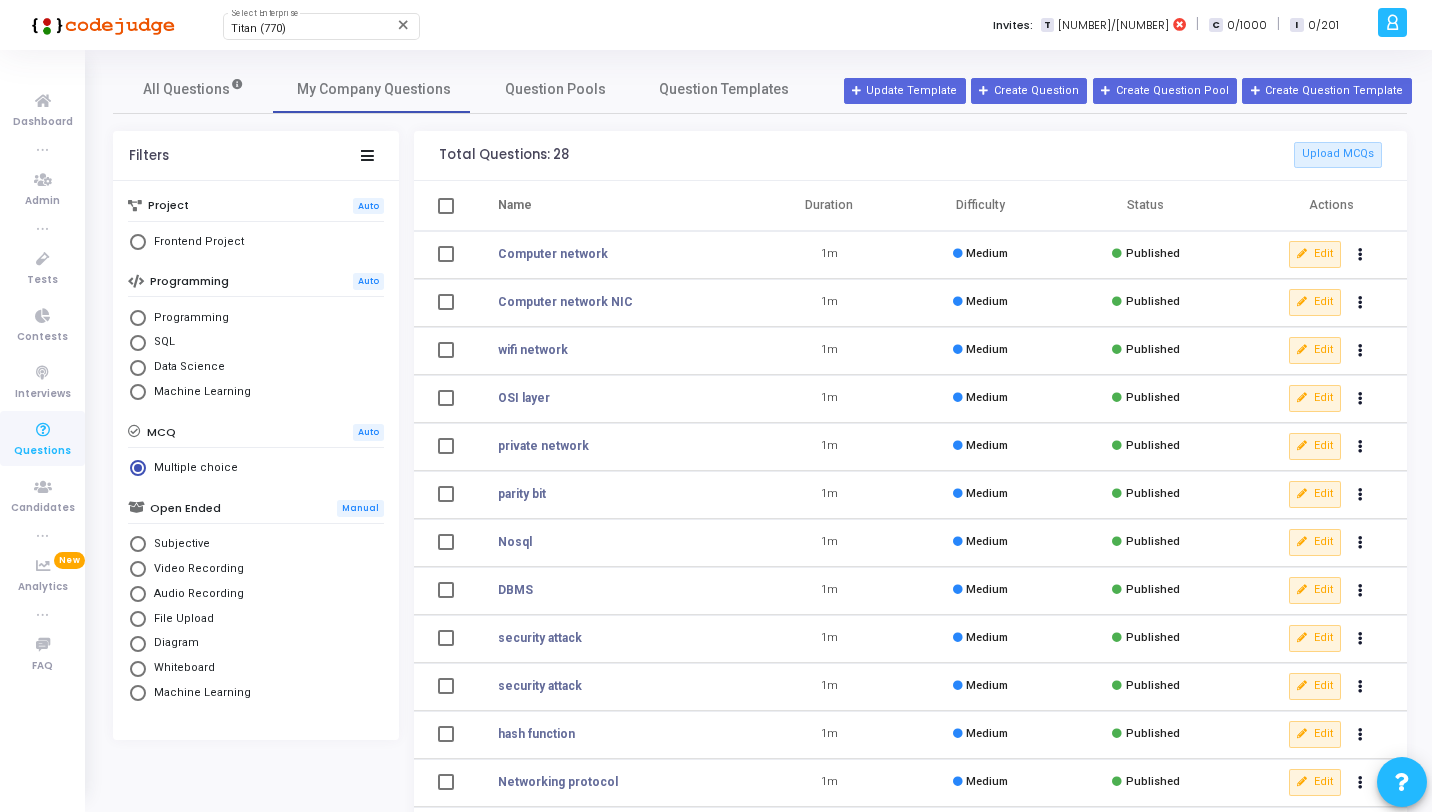 click 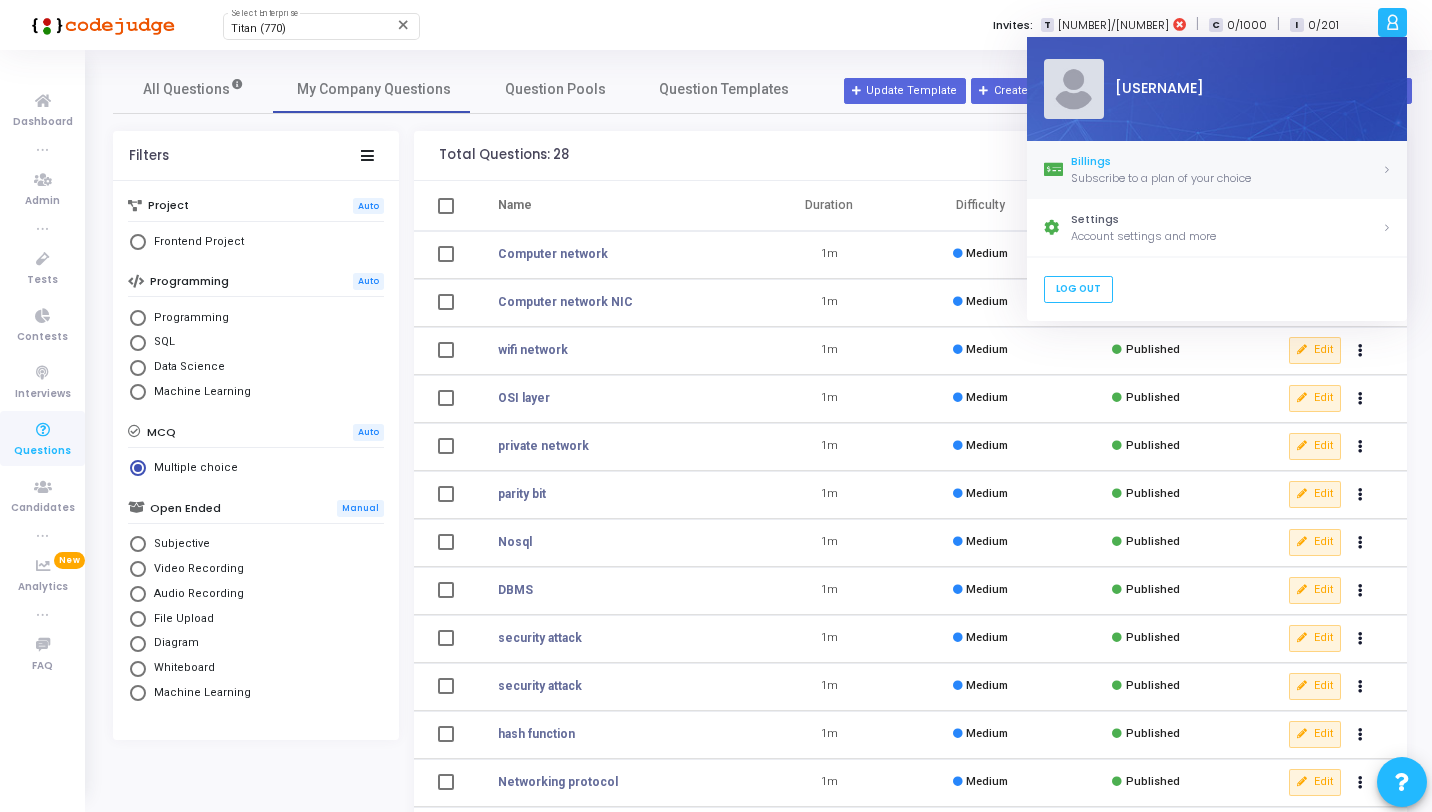 click on "Billings Subscribe to a plan of your choice" 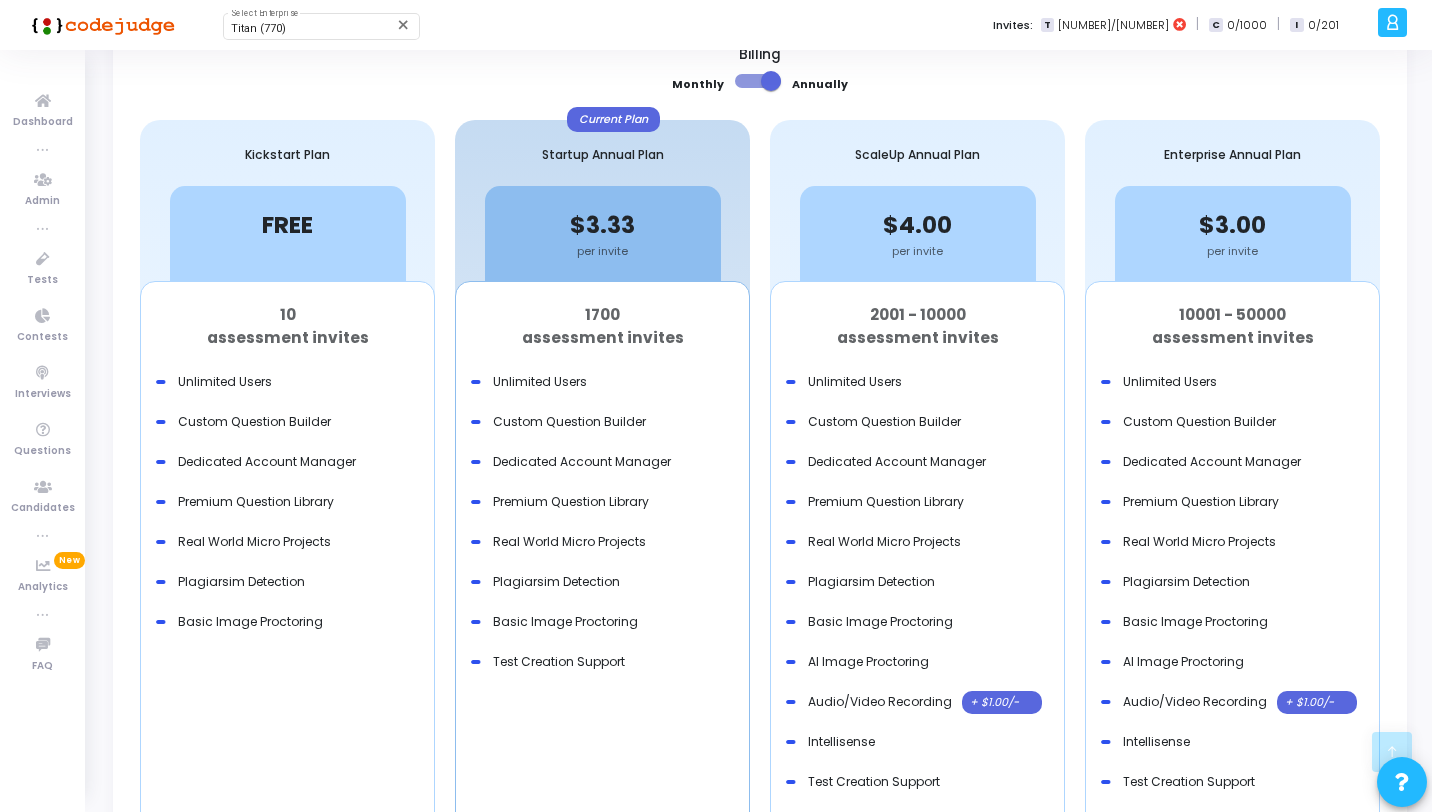 scroll, scrollTop: 532, scrollLeft: 0, axis: vertical 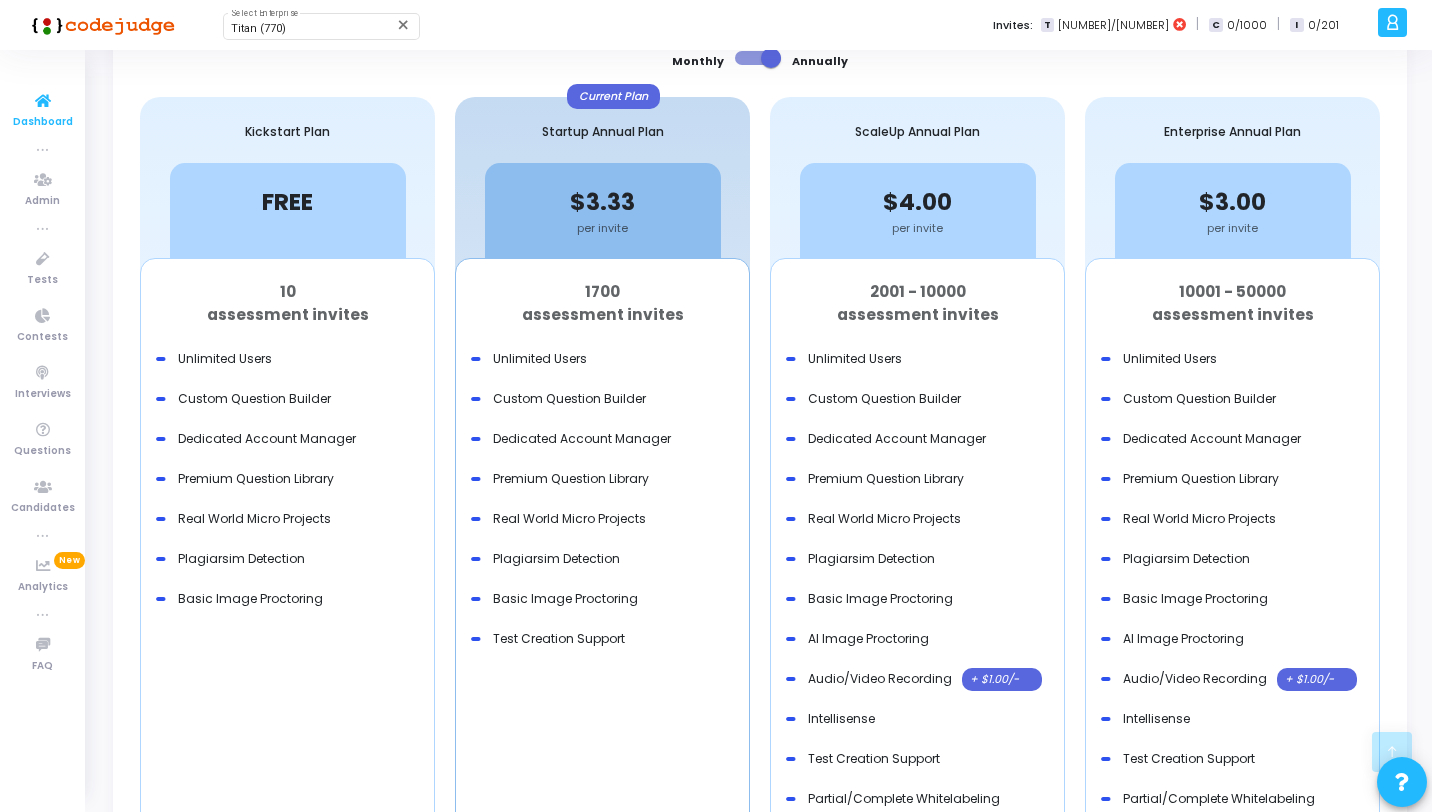 click on "Dashboard" at bounding box center [42, 109] 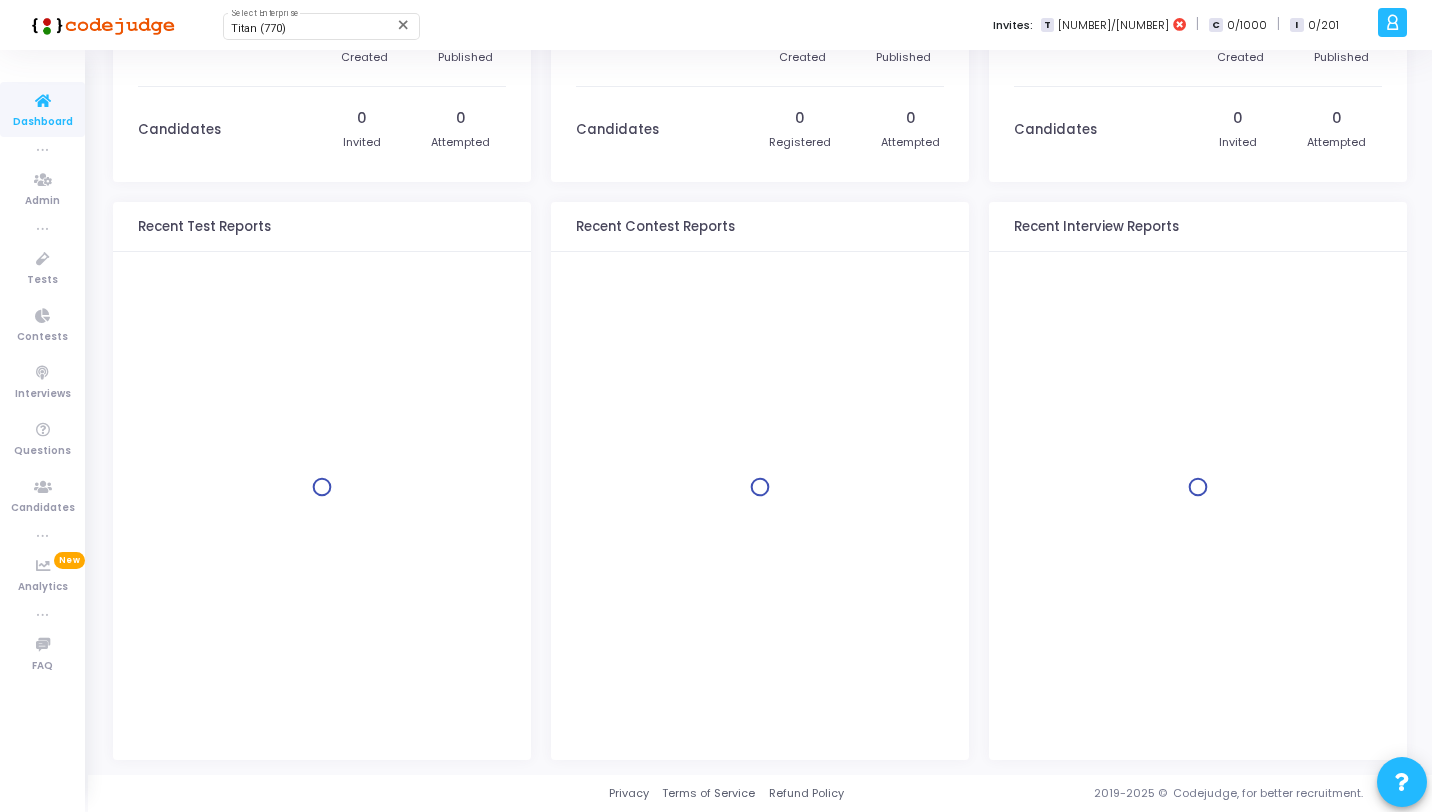 scroll, scrollTop: 0, scrollLeft: 0, axis: both 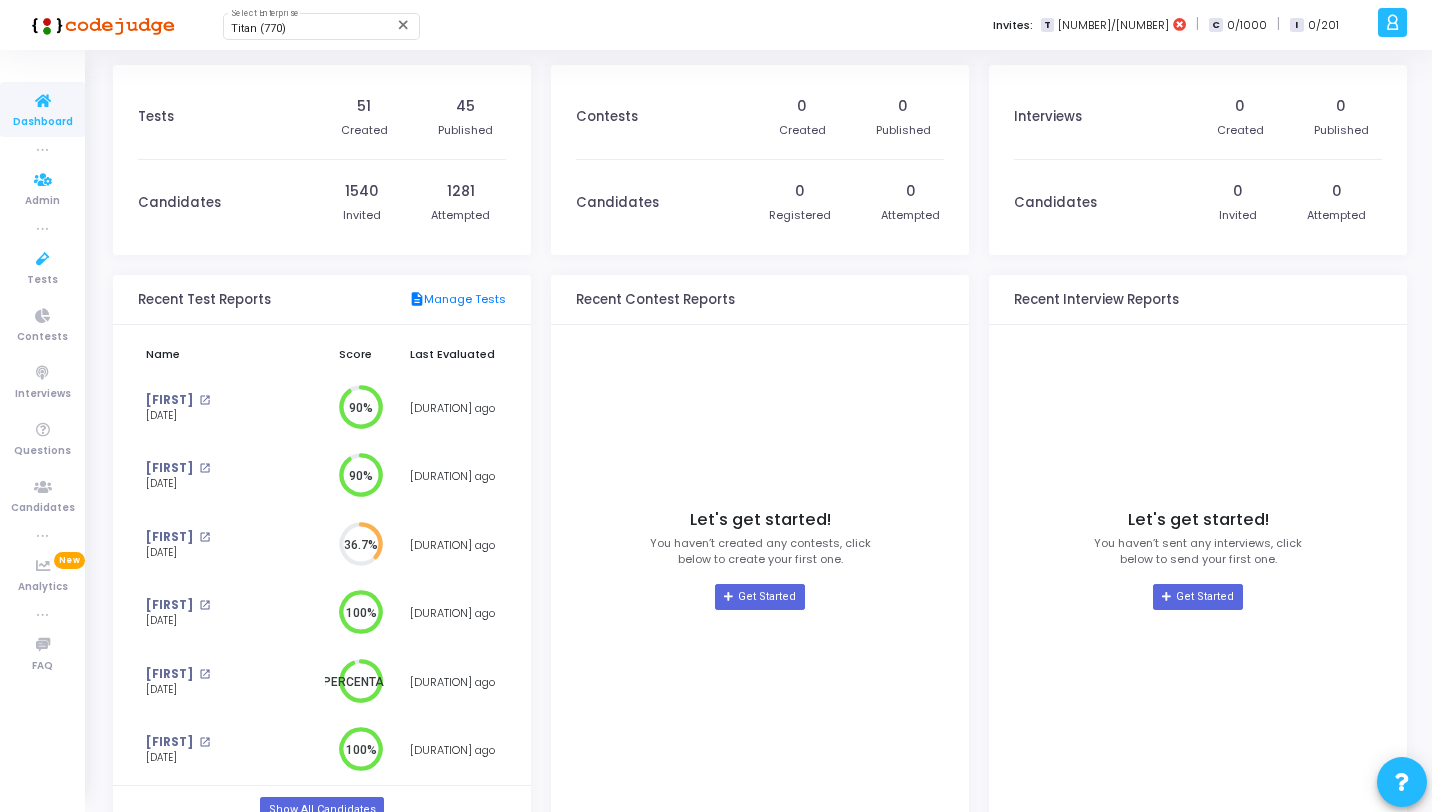 click on "Dashboard" at bounding box center (43, 122) 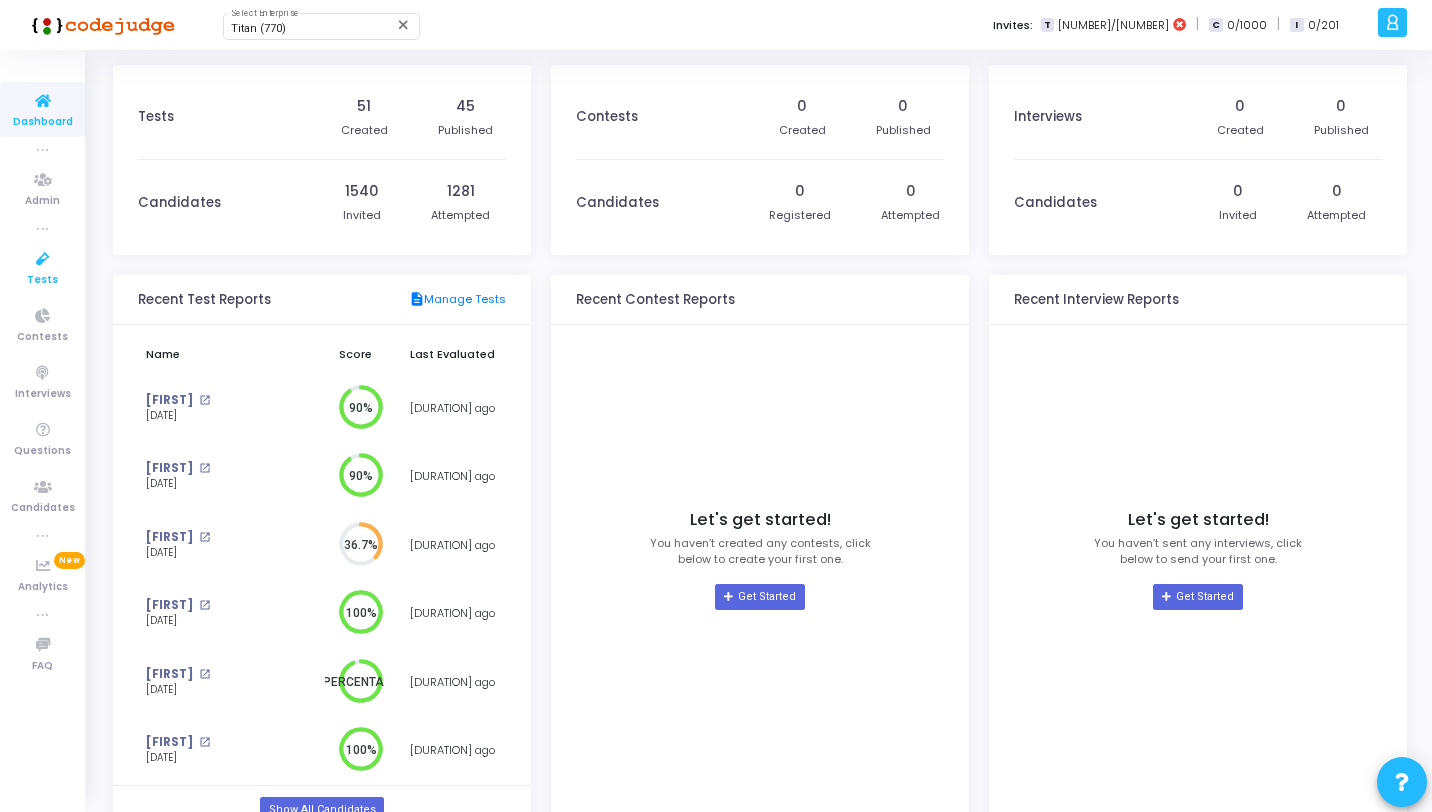 click at bounding box center [43, 259] 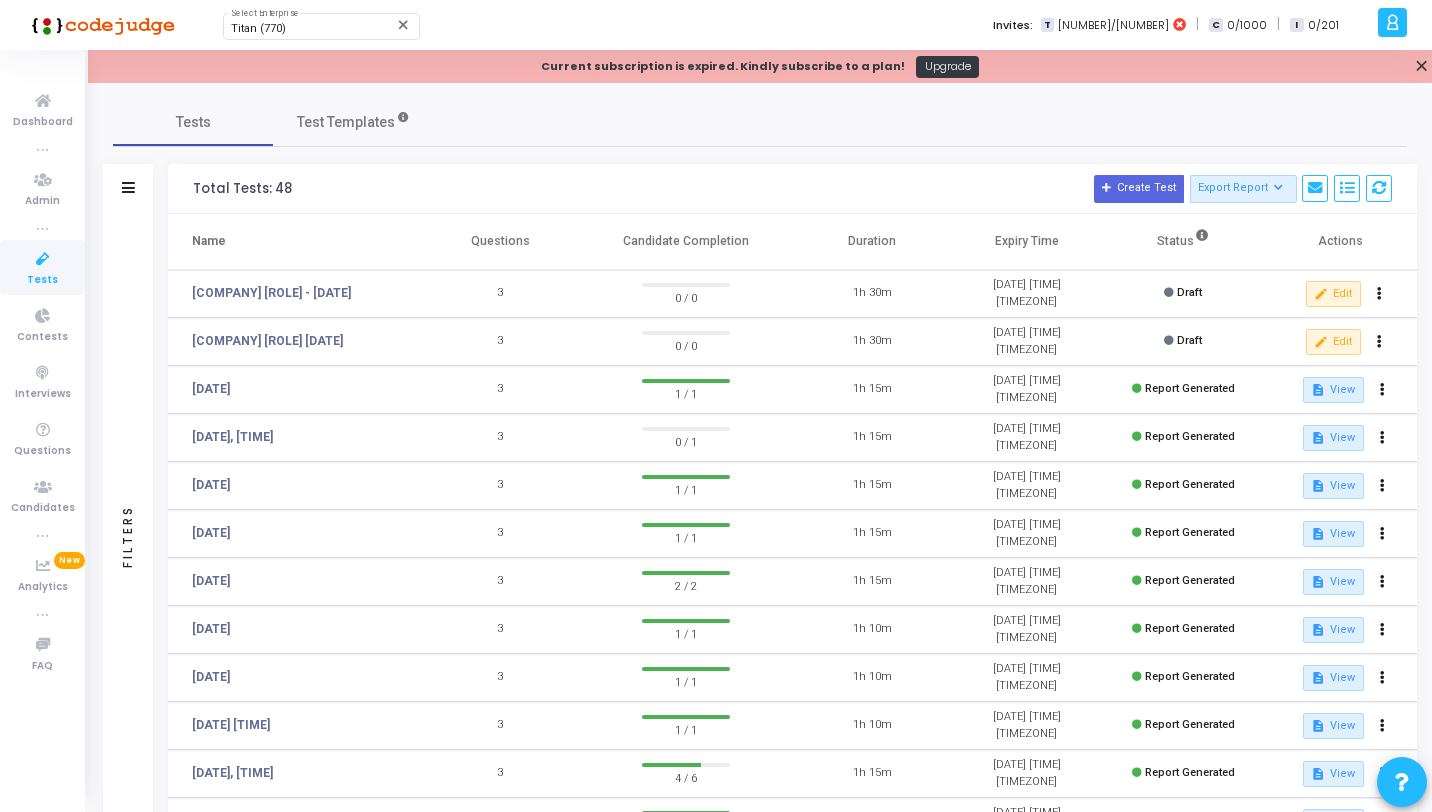 click 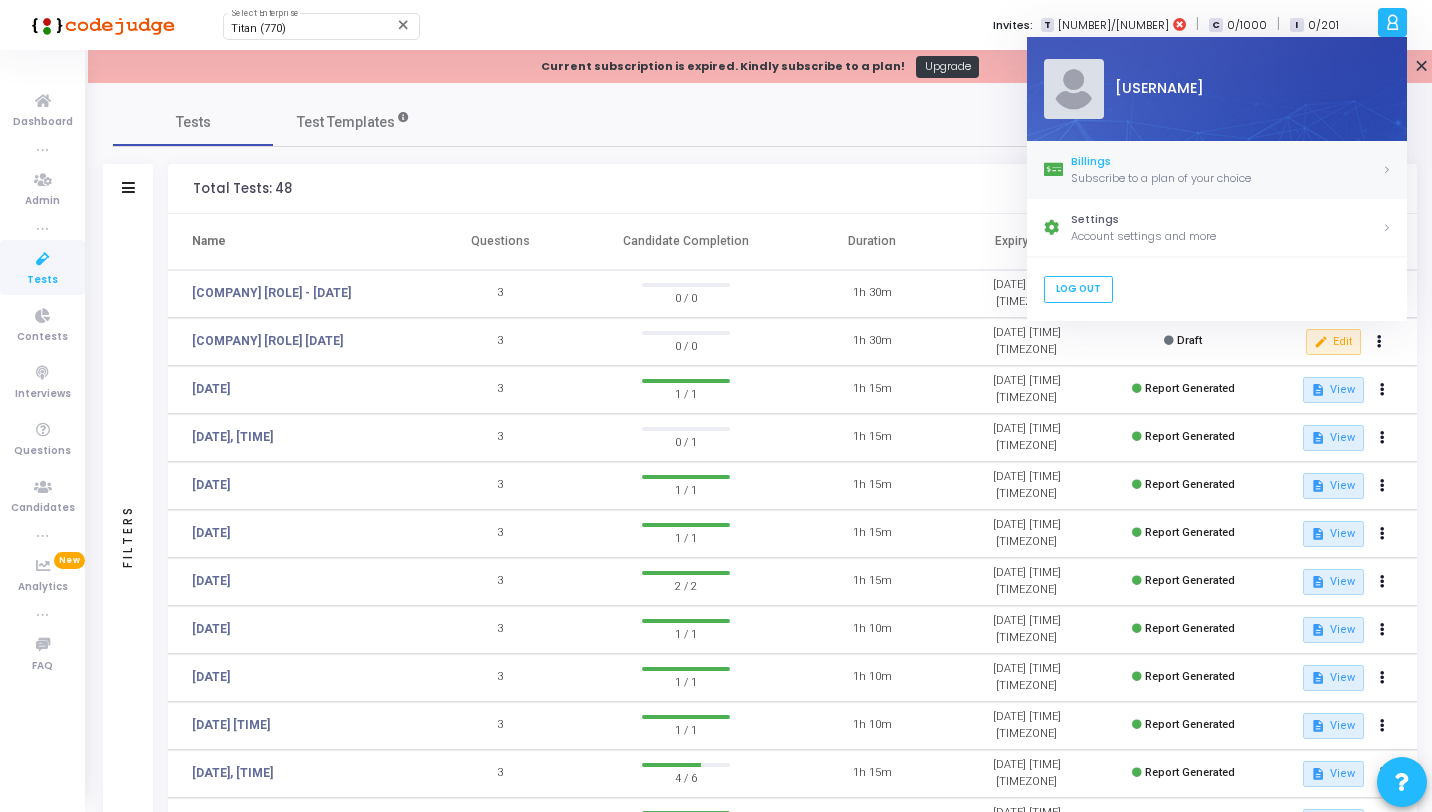 click on "Subscribe to a plan of your choice" 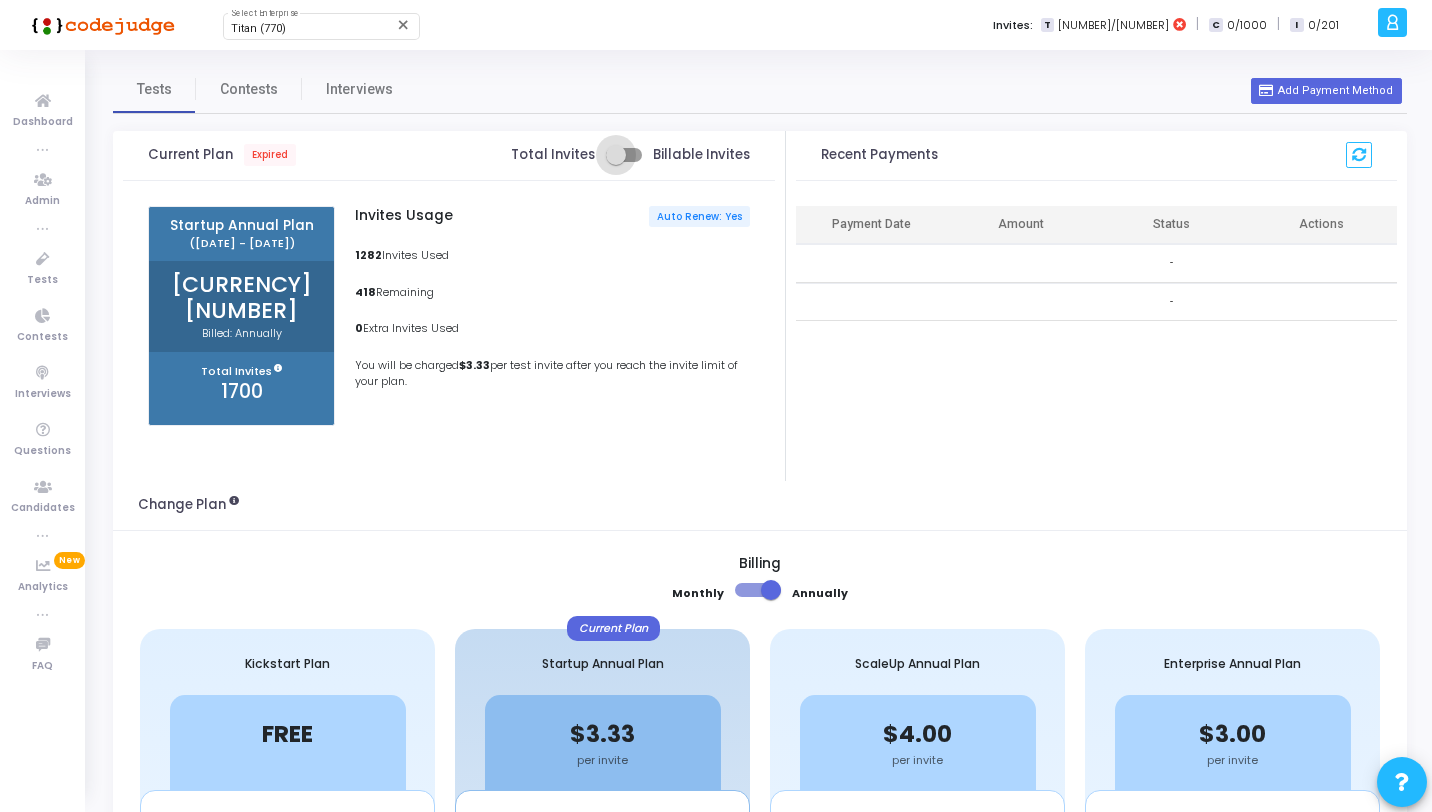click at bounding box center [624, 155] 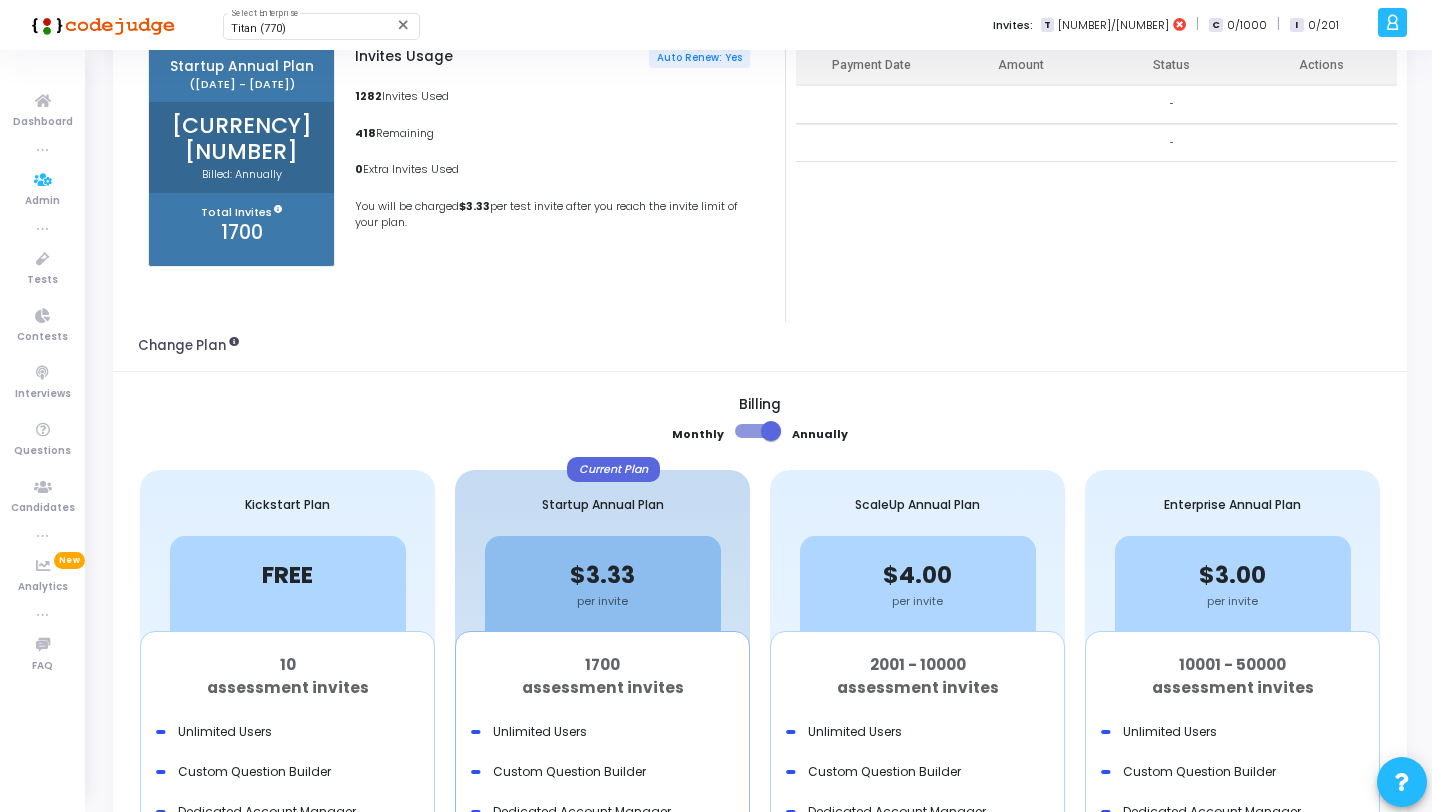 scroll, scrollTop: 0, scrollLeft: 0, axis: both 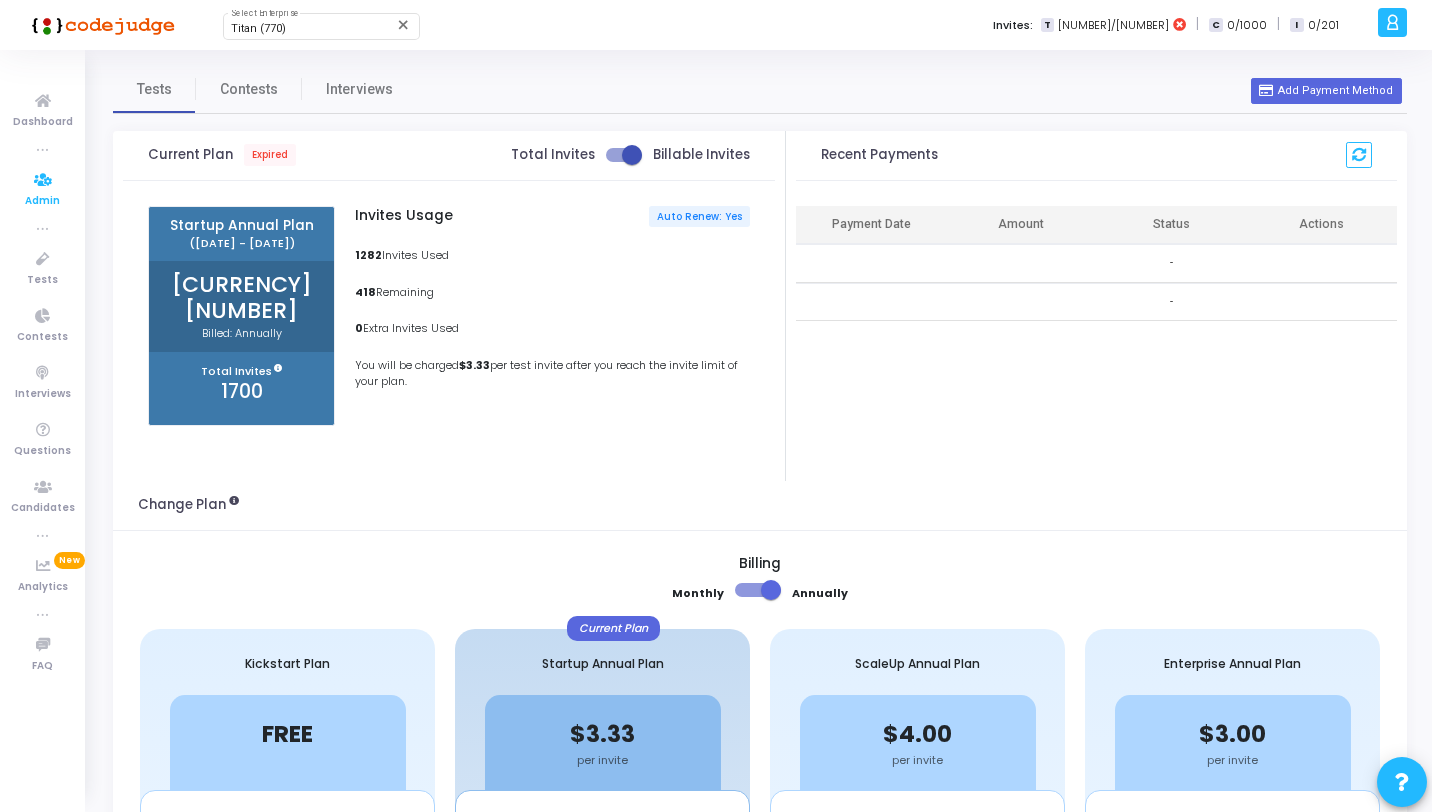 click at bounding box center [43, 180] 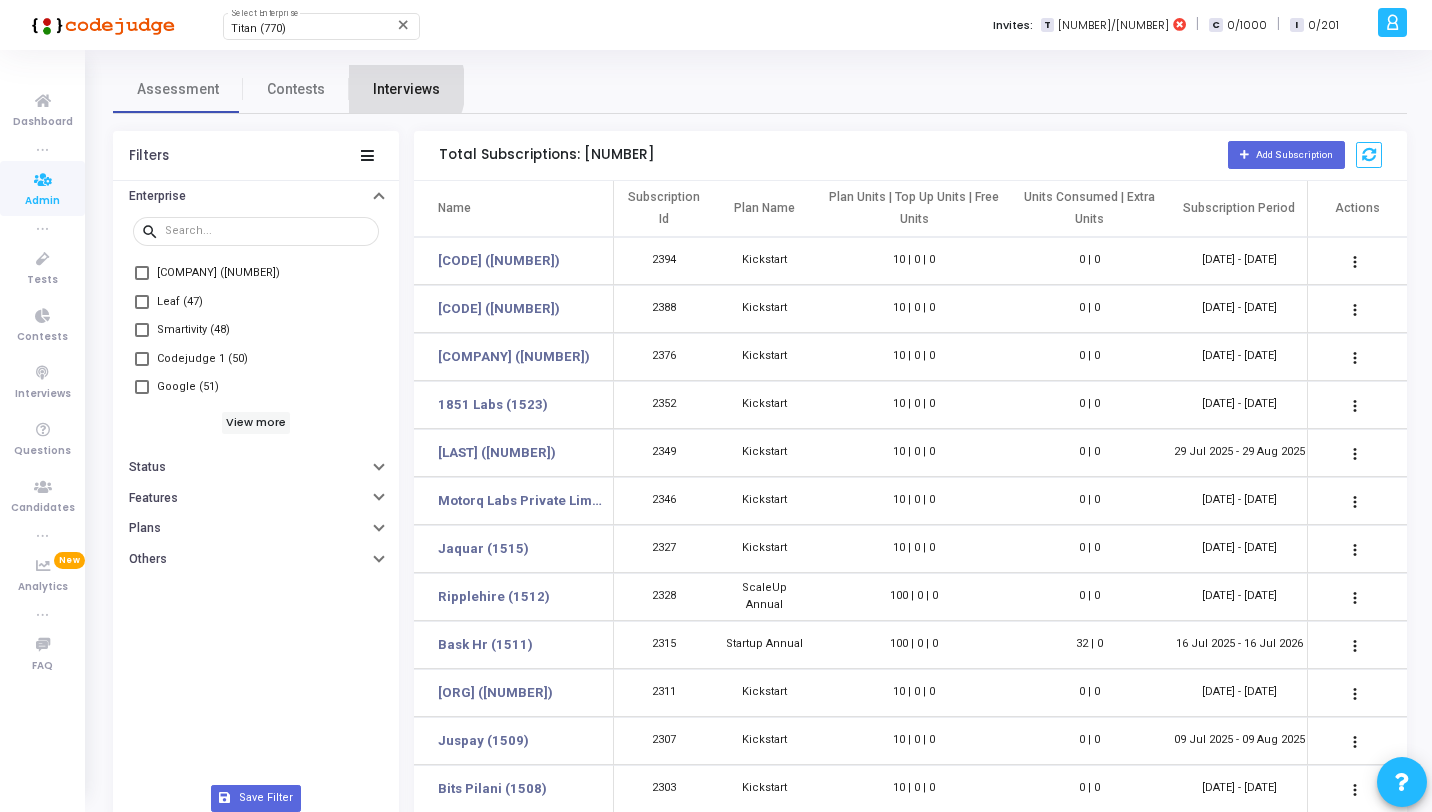click on "Interviews" at bounding box center (406, 89) 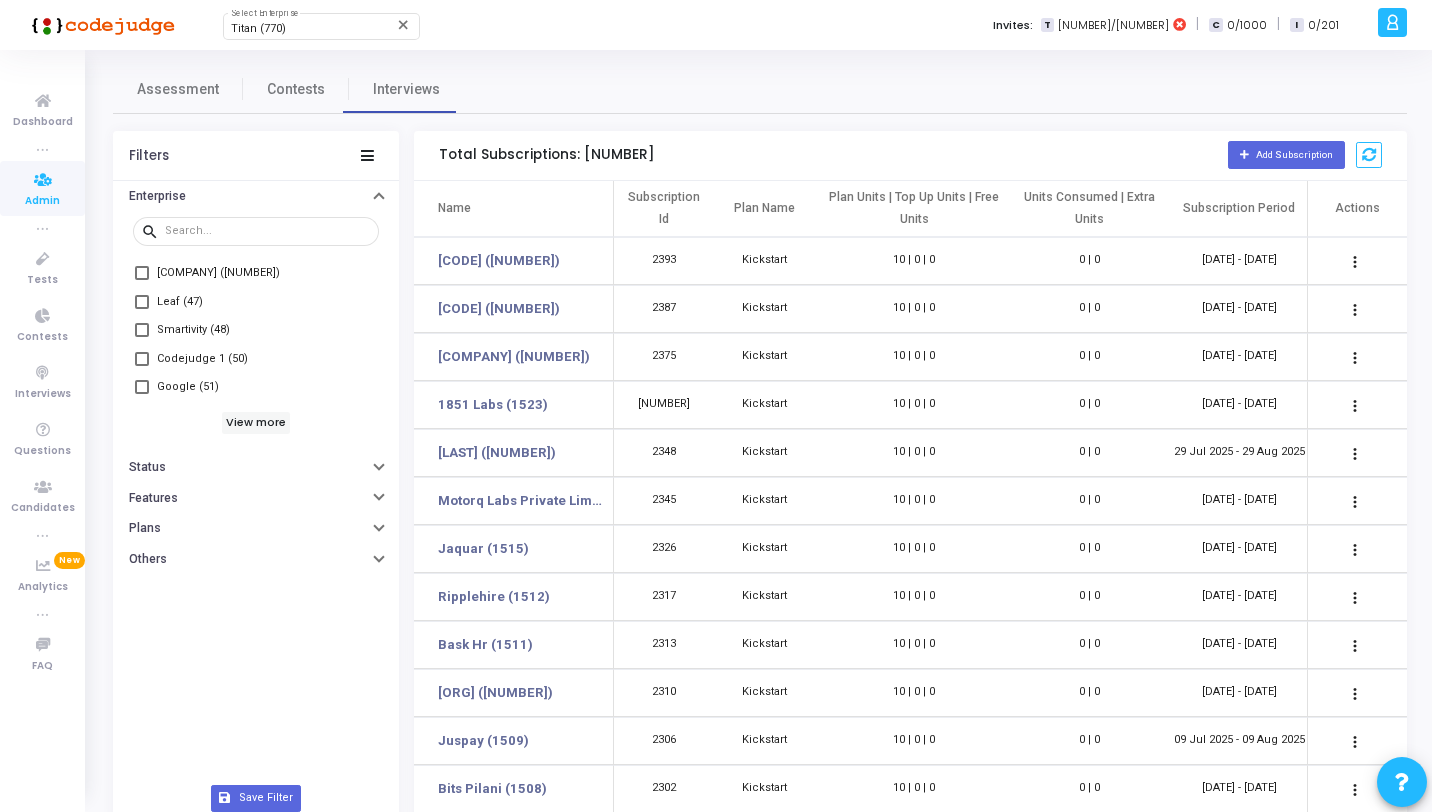 click 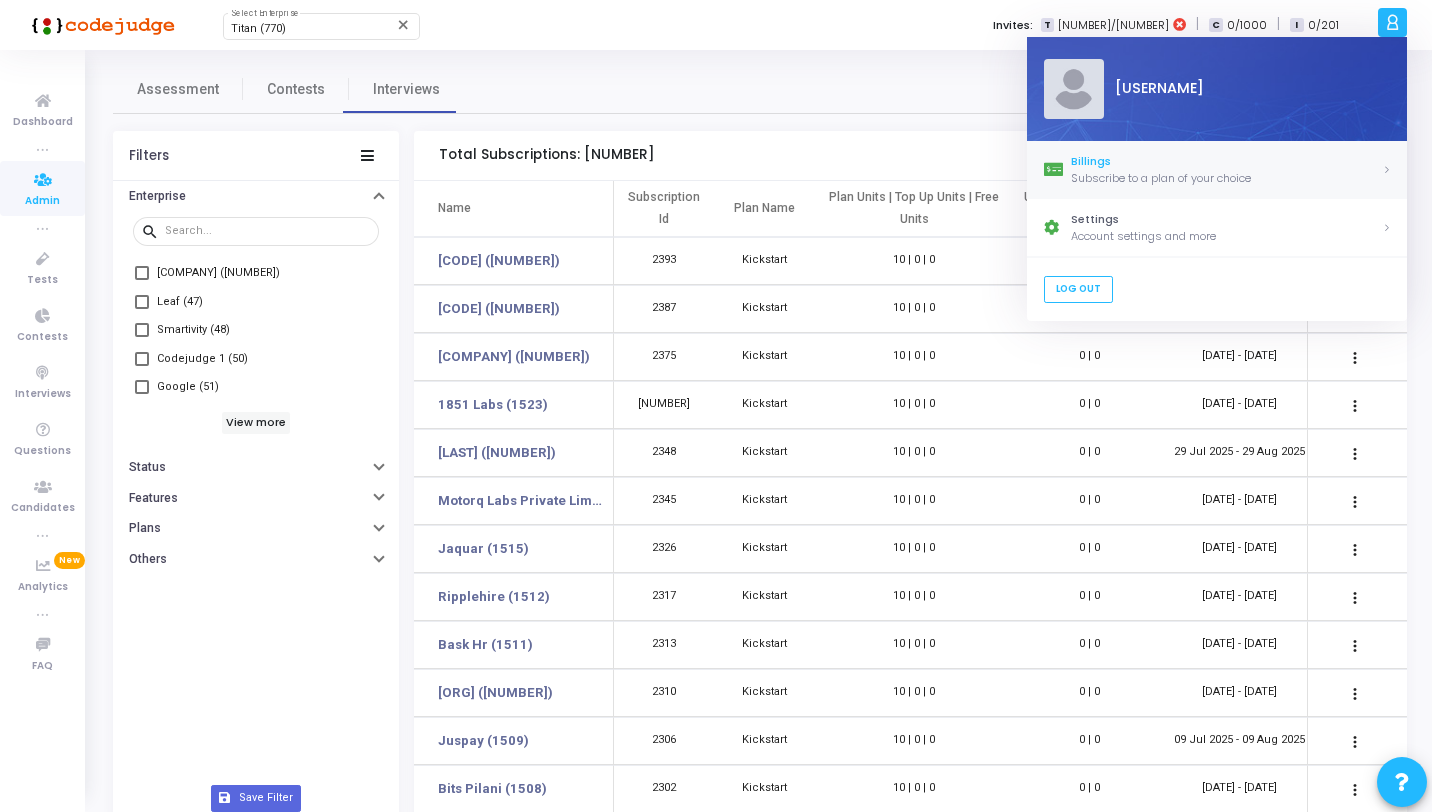 click on "Subscribe to a plan of your choice" 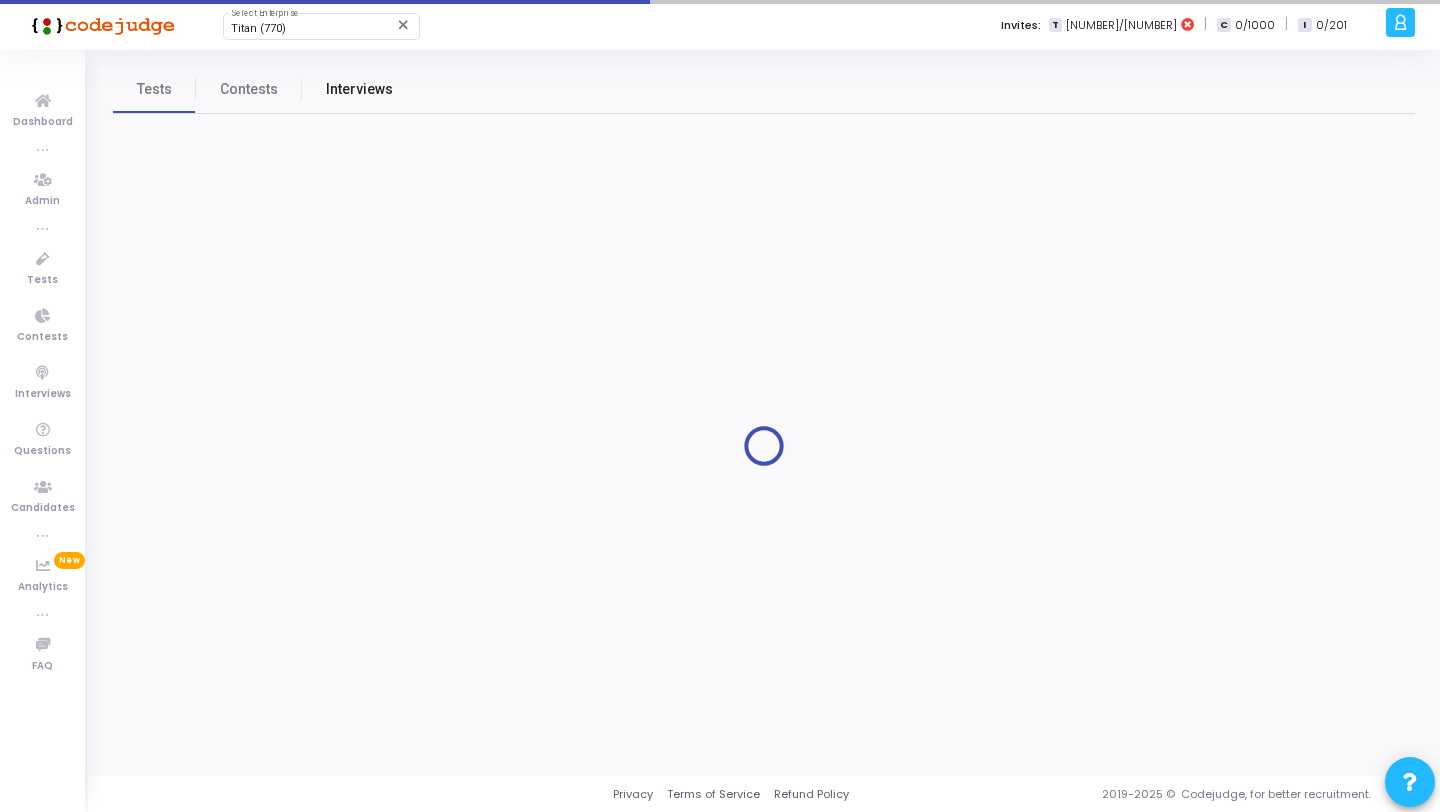 click on "Interviews" at bounding box center [359, 89] 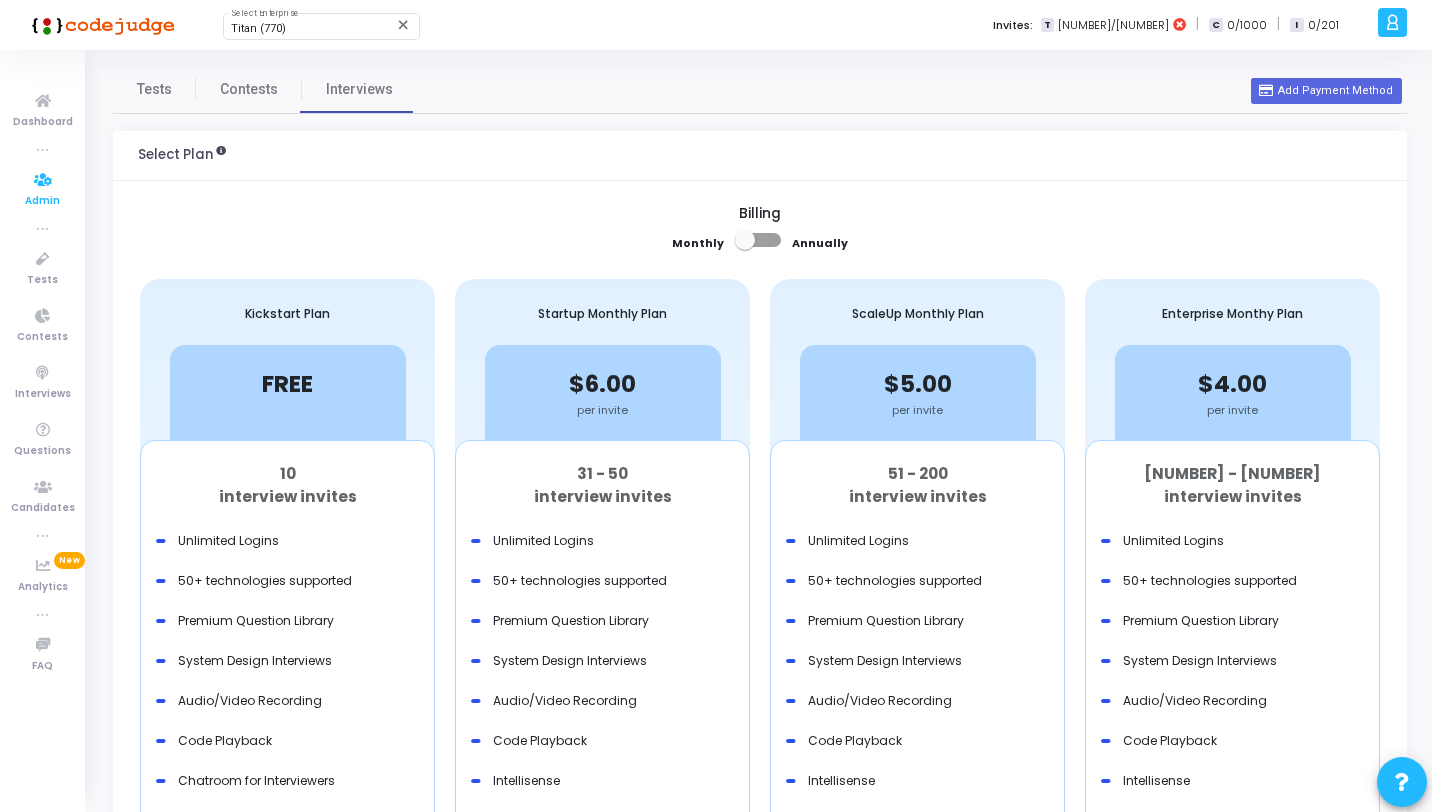 click at bounding box center [43, 180] 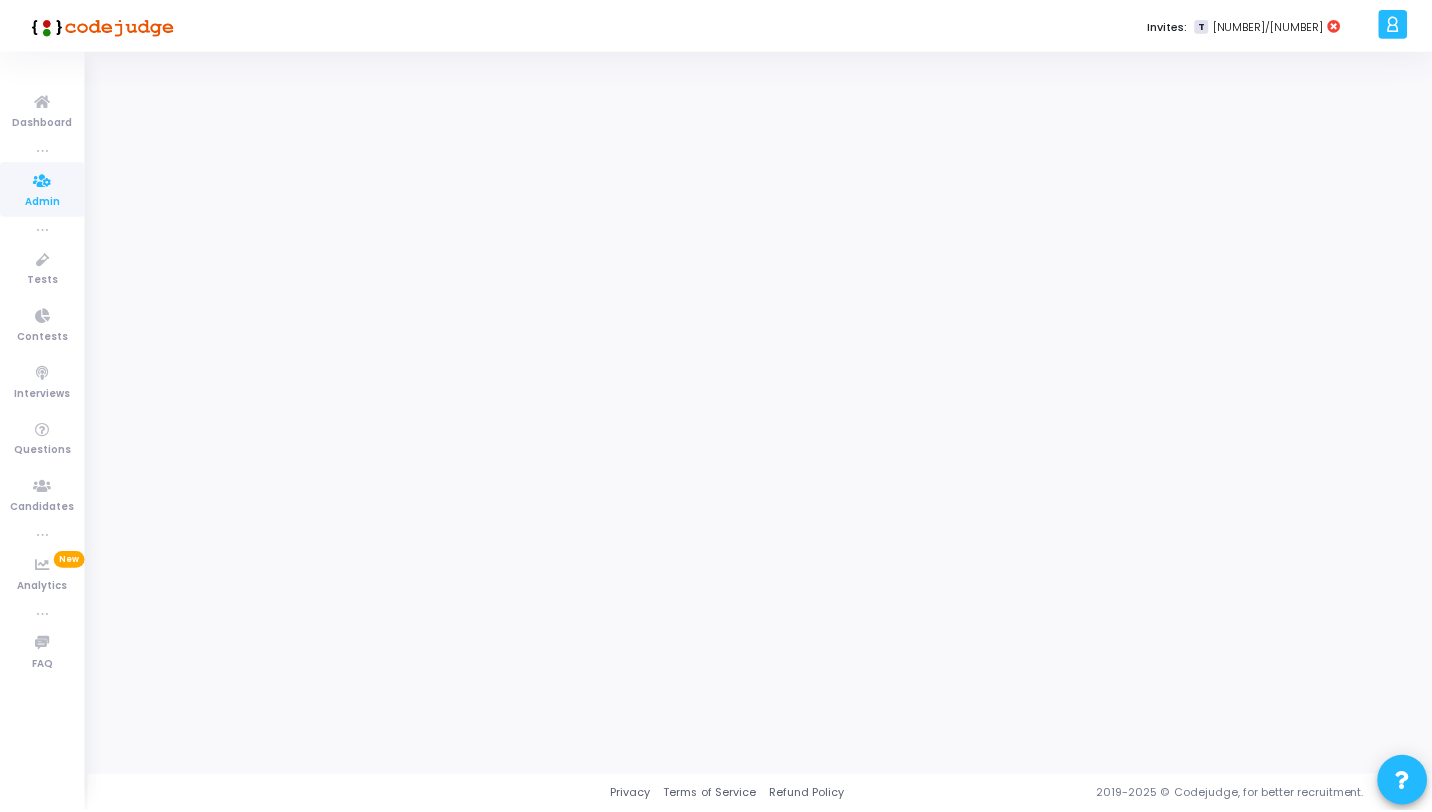 scroll, scrollTop: 0, scrollLeft: 0, axis: both 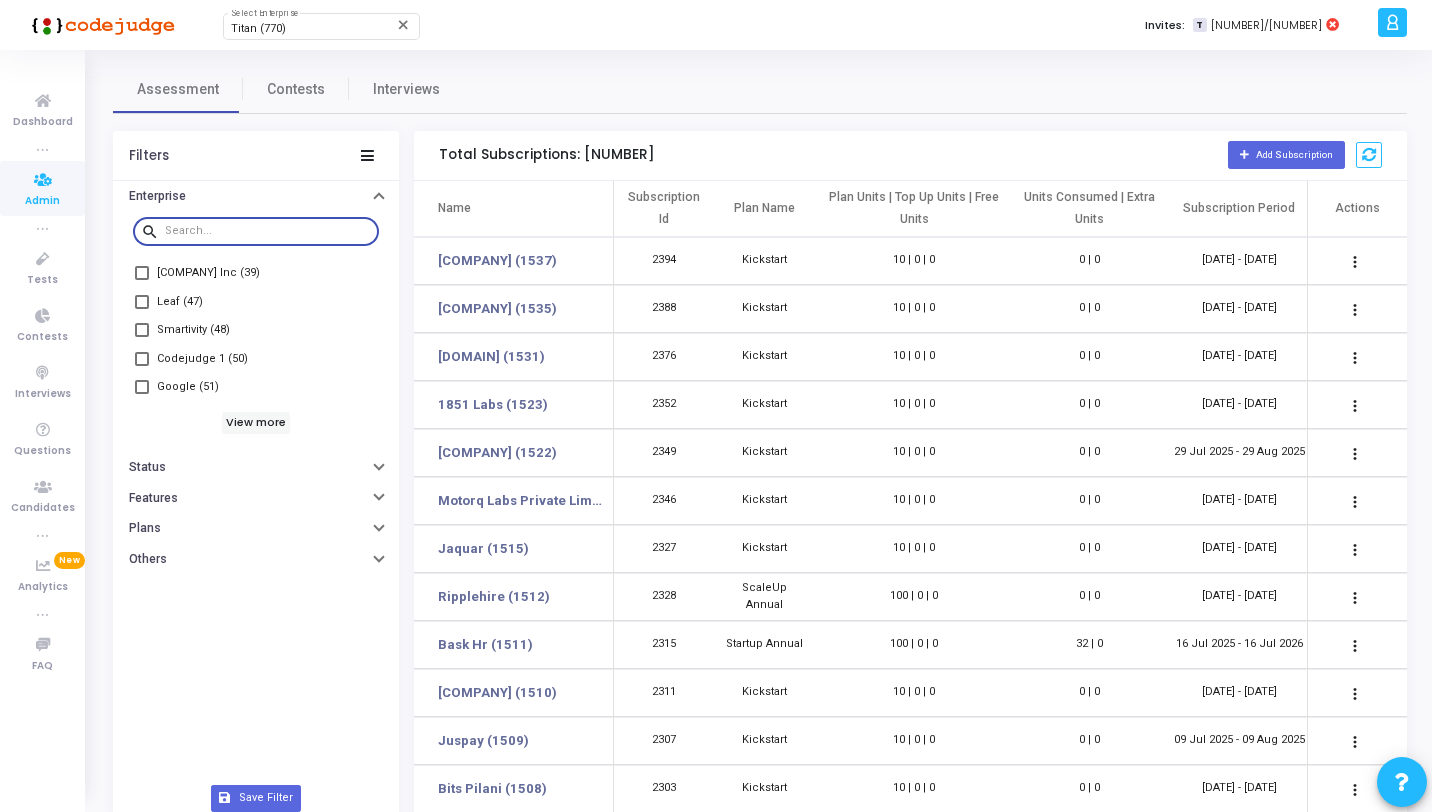 click at bounding box center [268, 231] 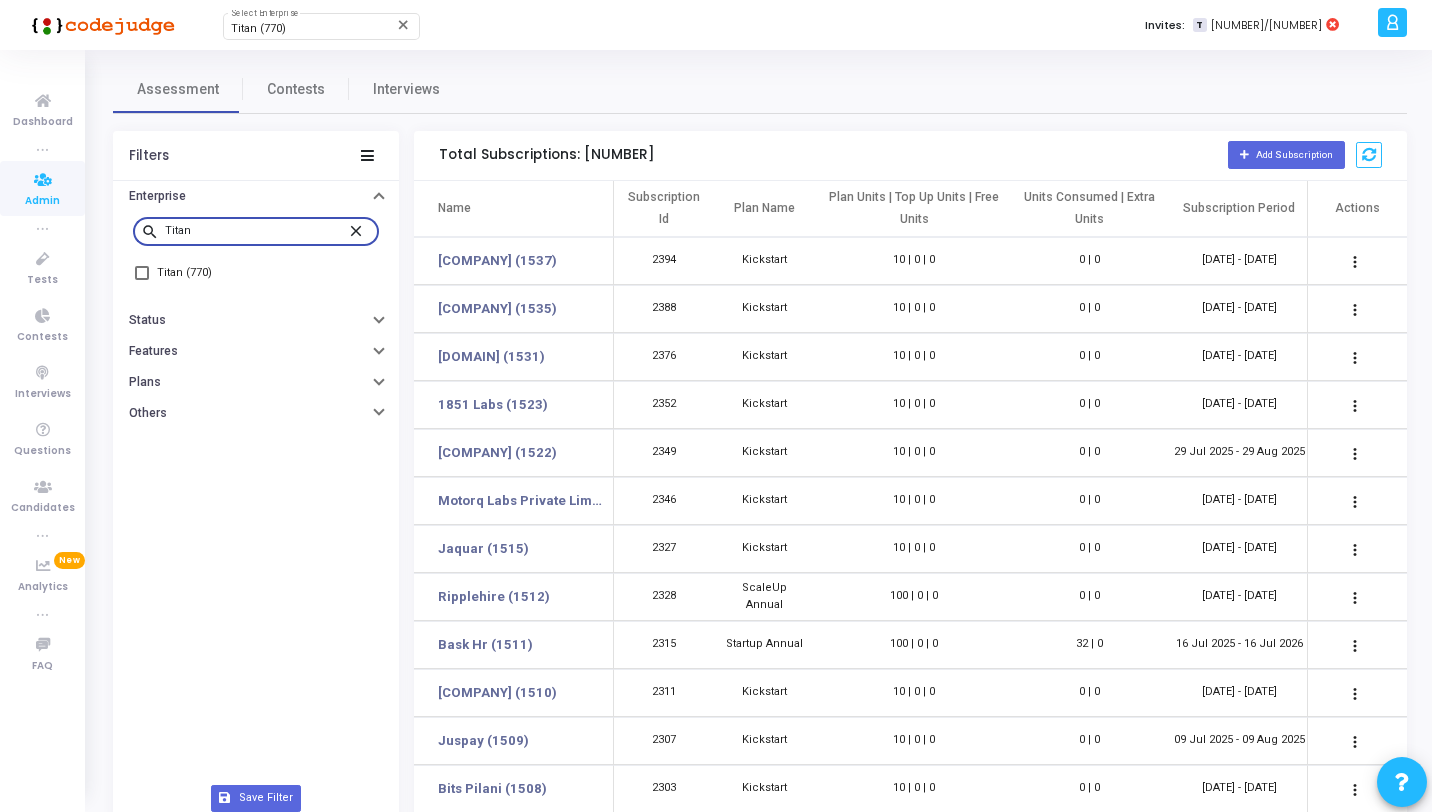 type on "Titan" 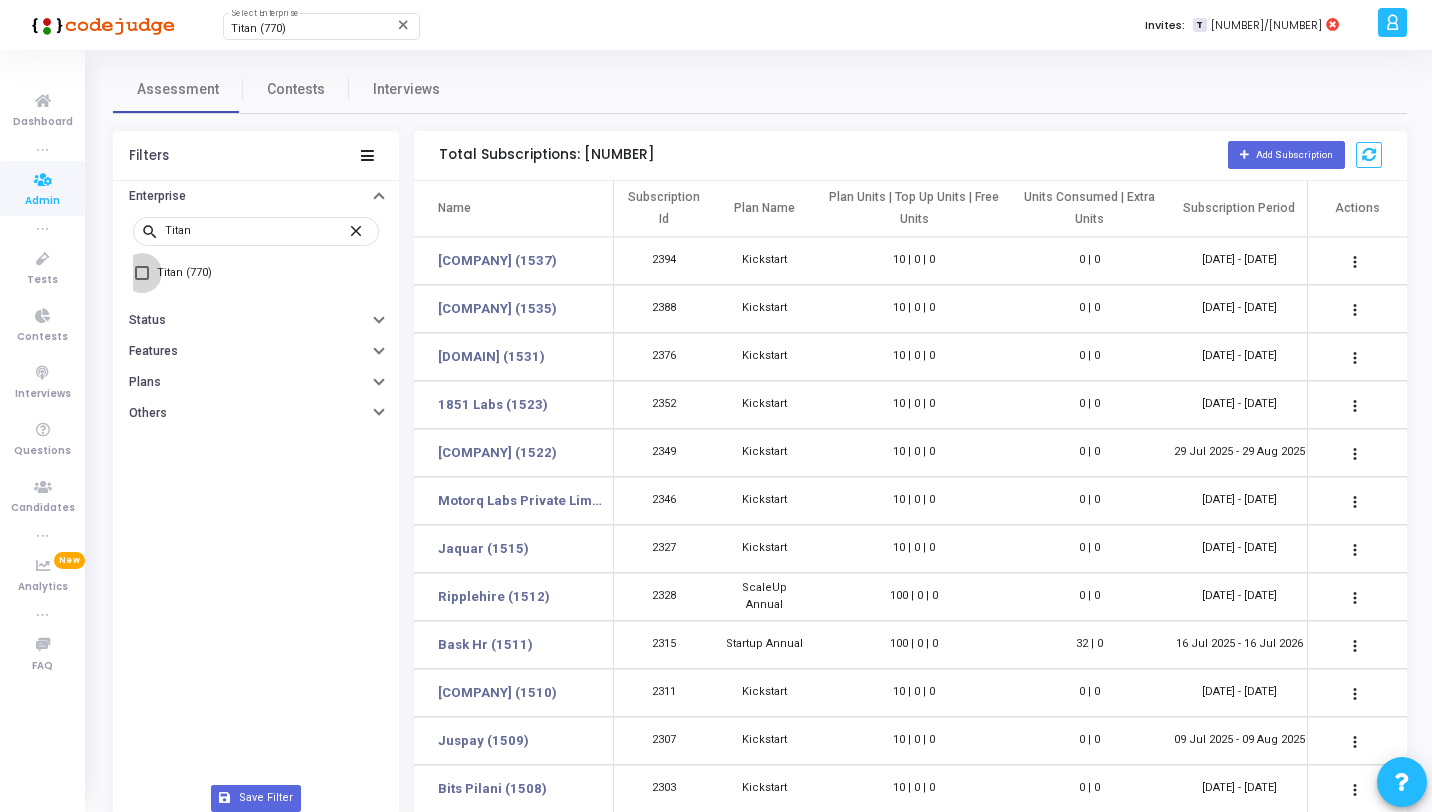 click on "Titan (770)" at bounding box center [184, 273] 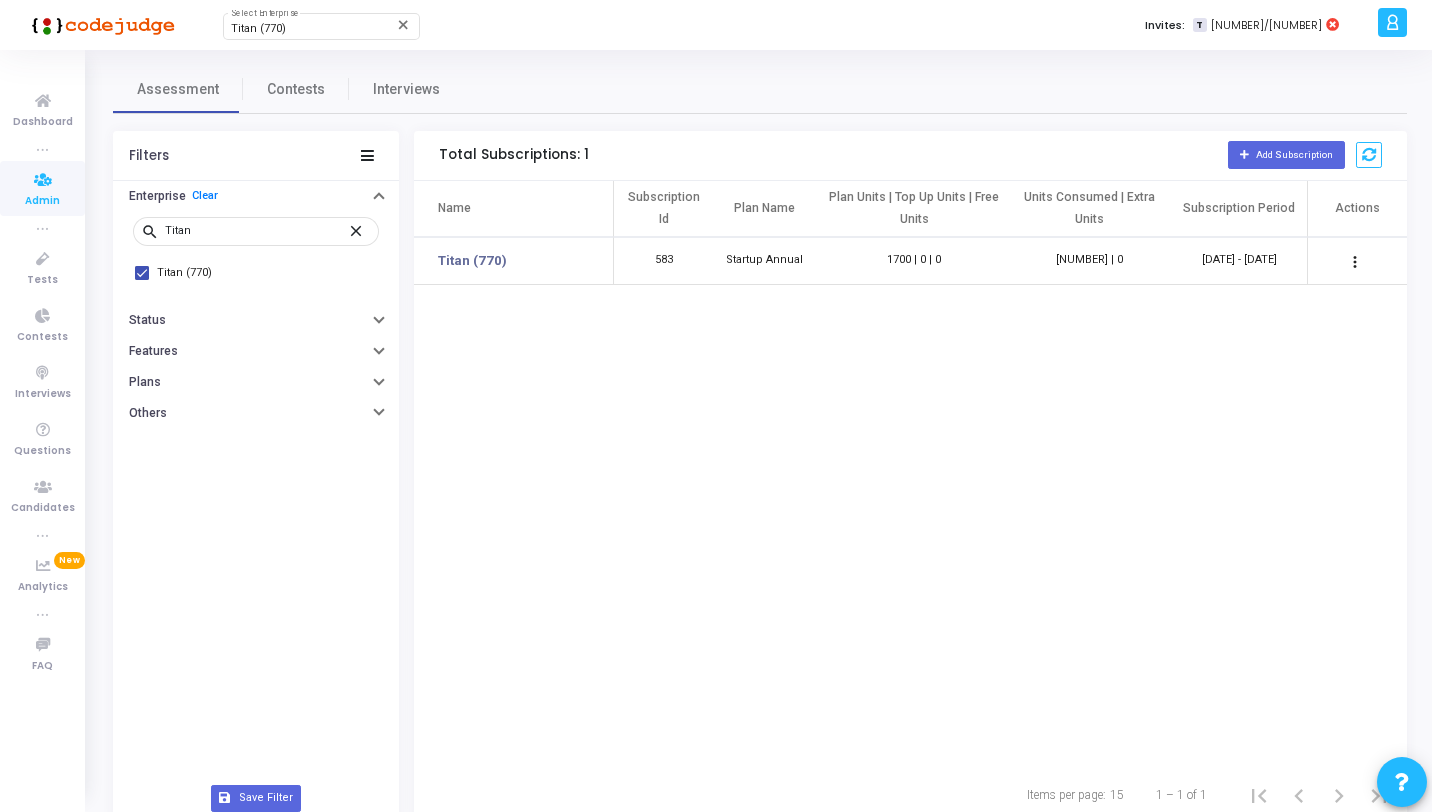 scroll, scrollTop: 0, scrollLeft: 107, axis: horizontal 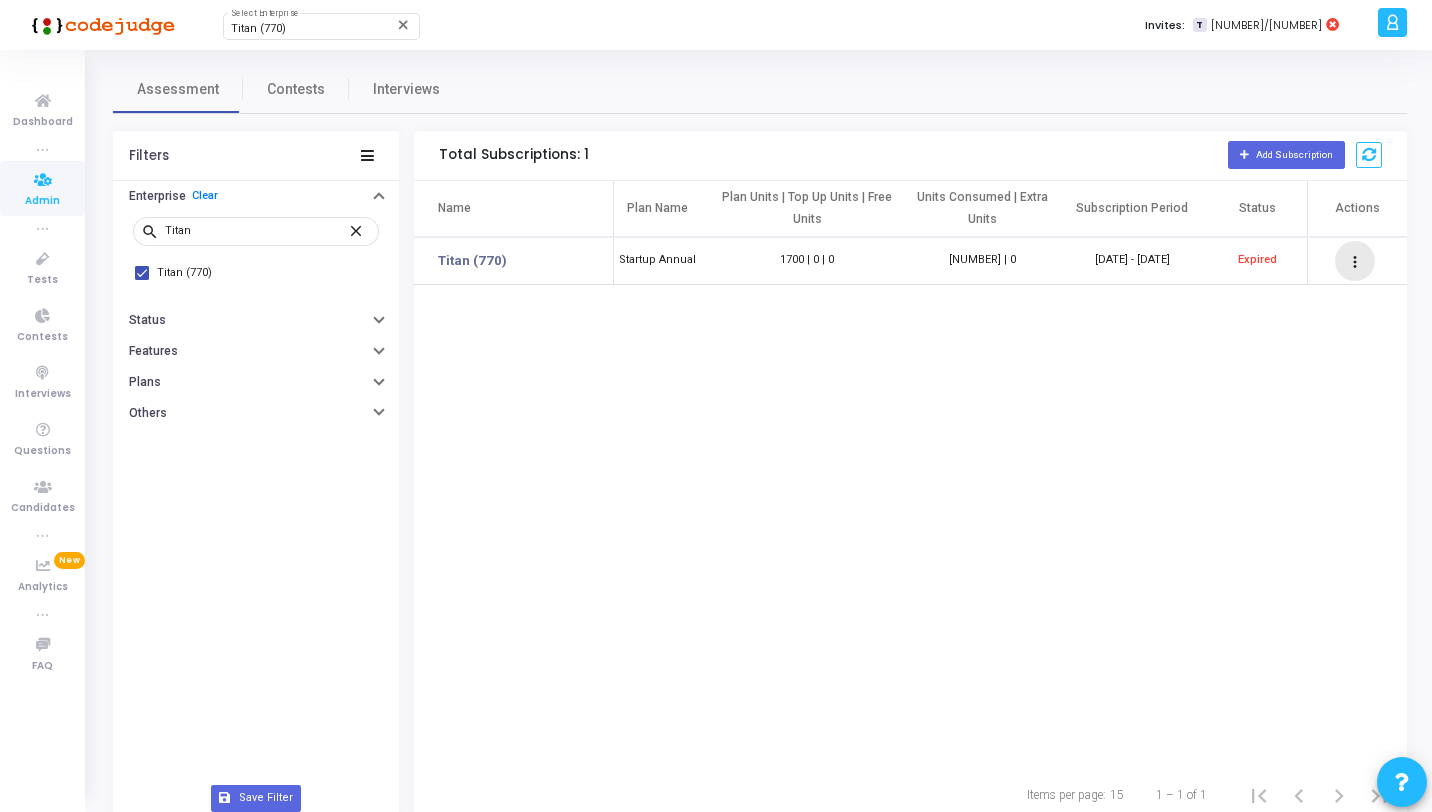 click on "more_vert" at bounding box center (1355, 262) 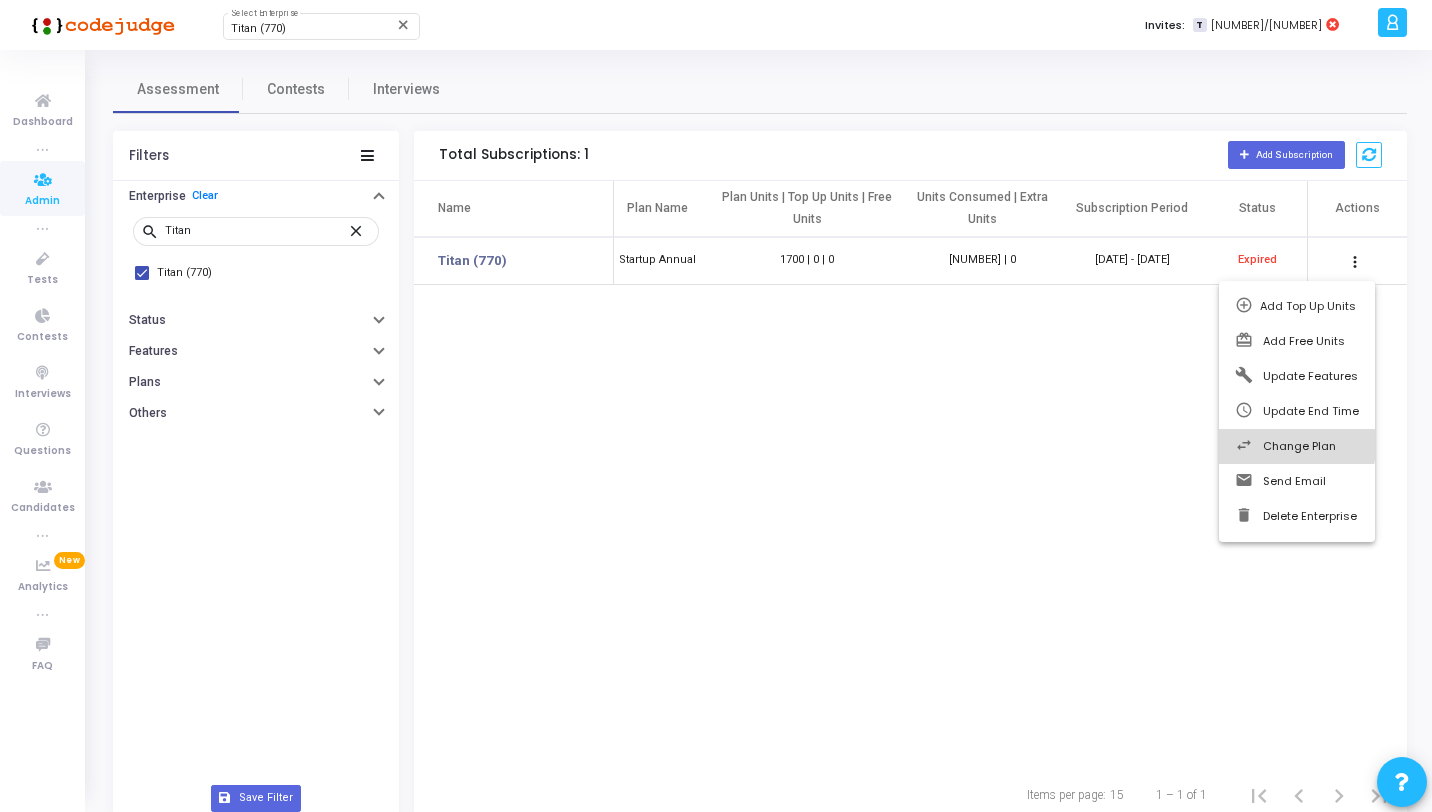 click on "Change Plan" at bounding box center [1299, 446] 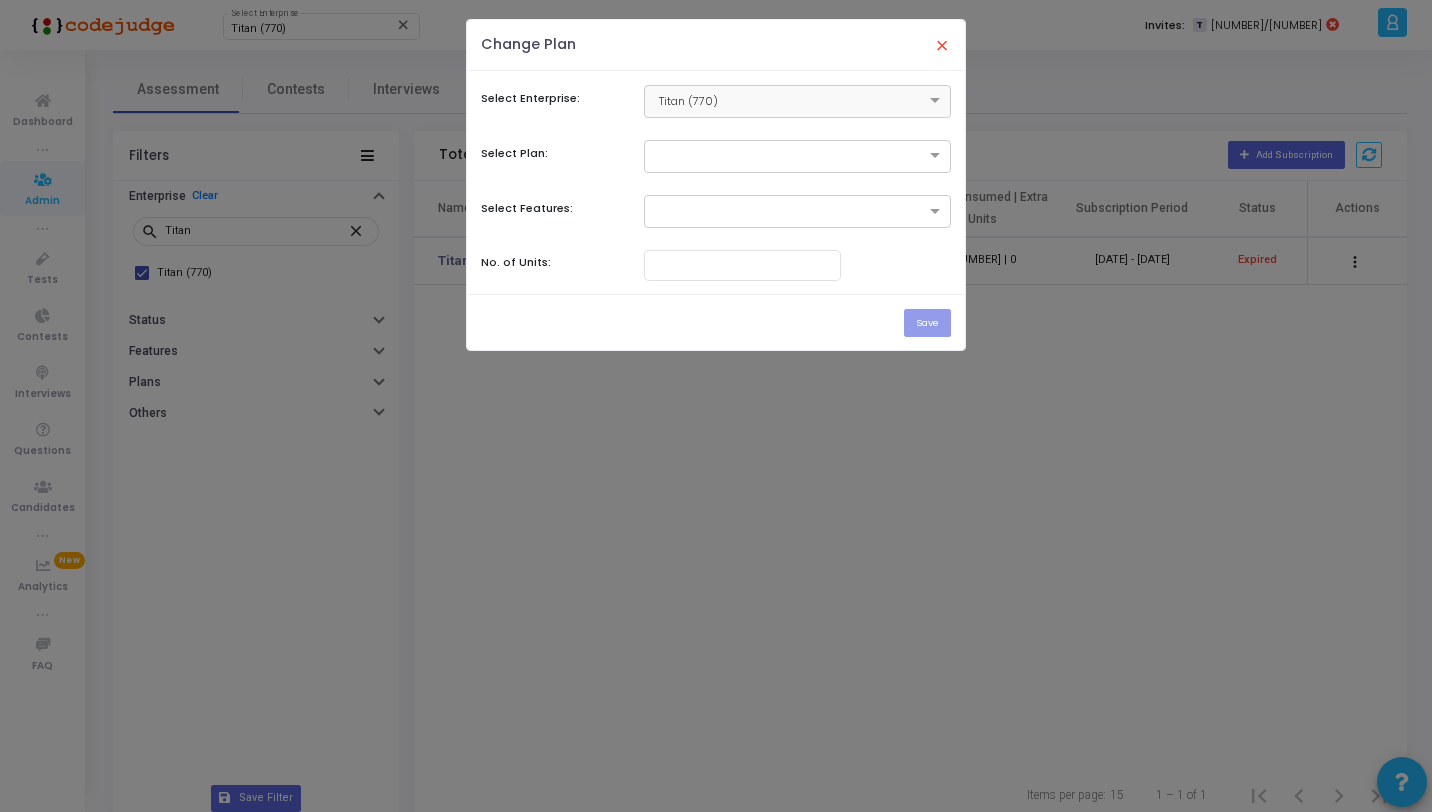 click on "Change Plan  ×  Select Enterprise: ×  Titan (770)   Select Plan:  Select Features:   No. of Units:   Save" 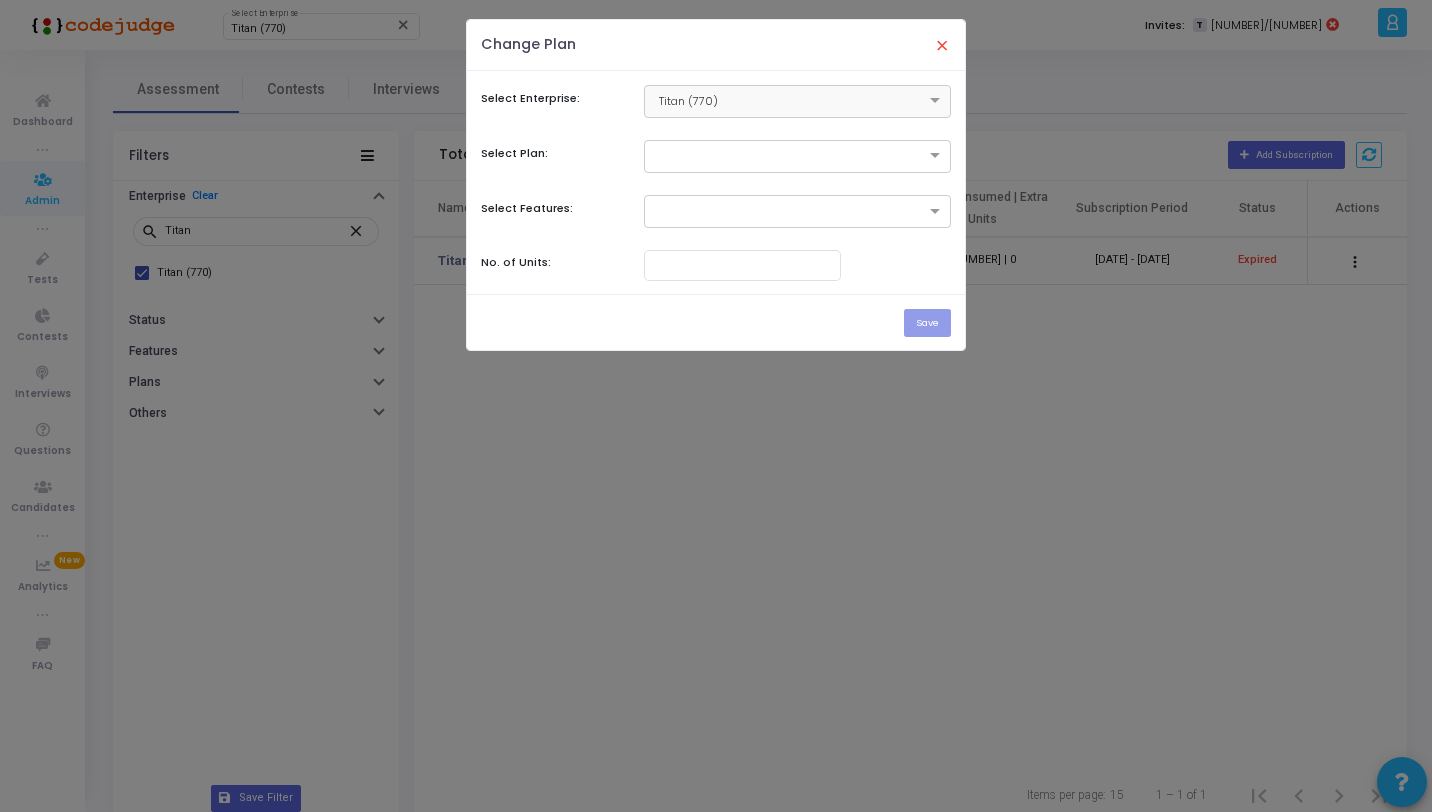 click on "×" 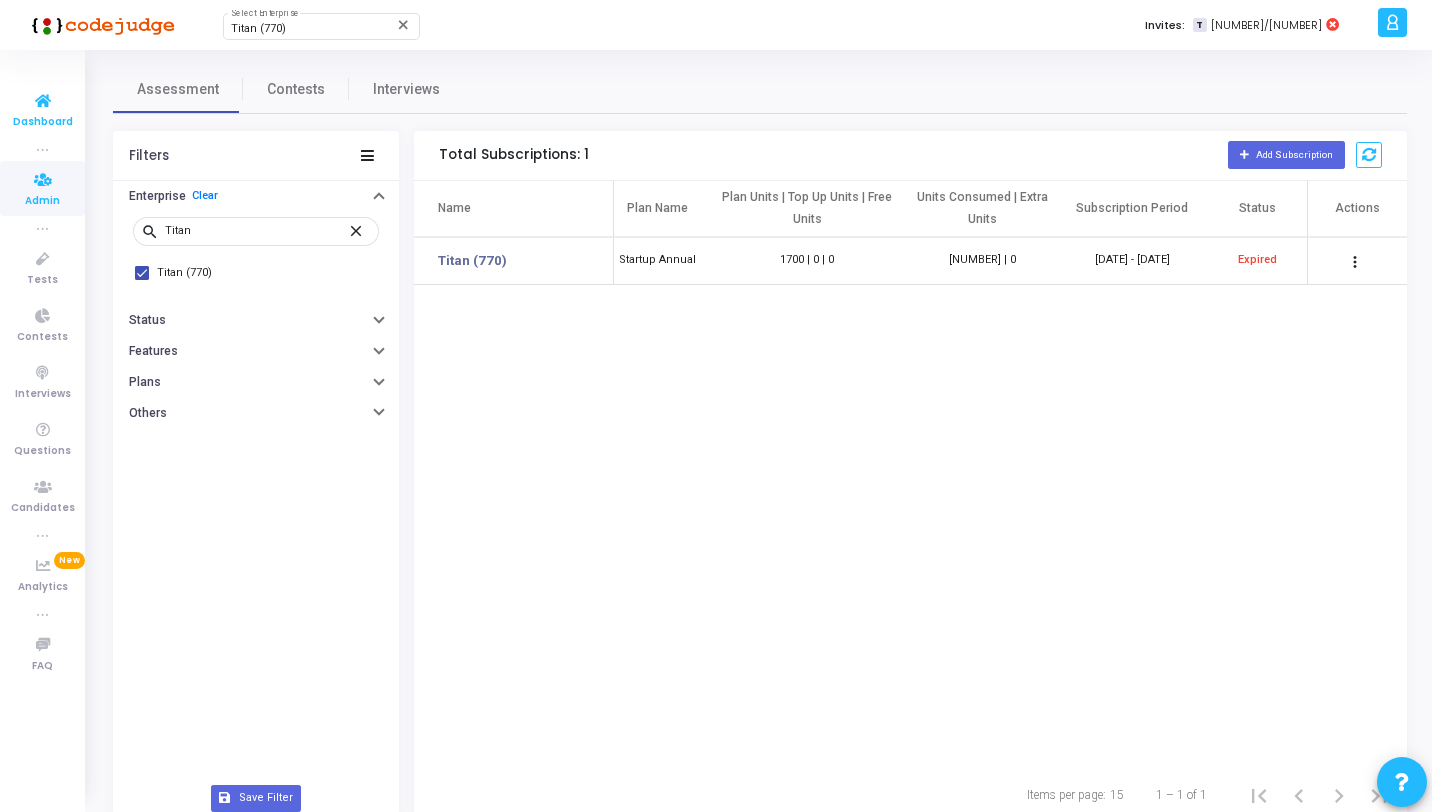click on "Dashboard" at bounding box center (43, 122) 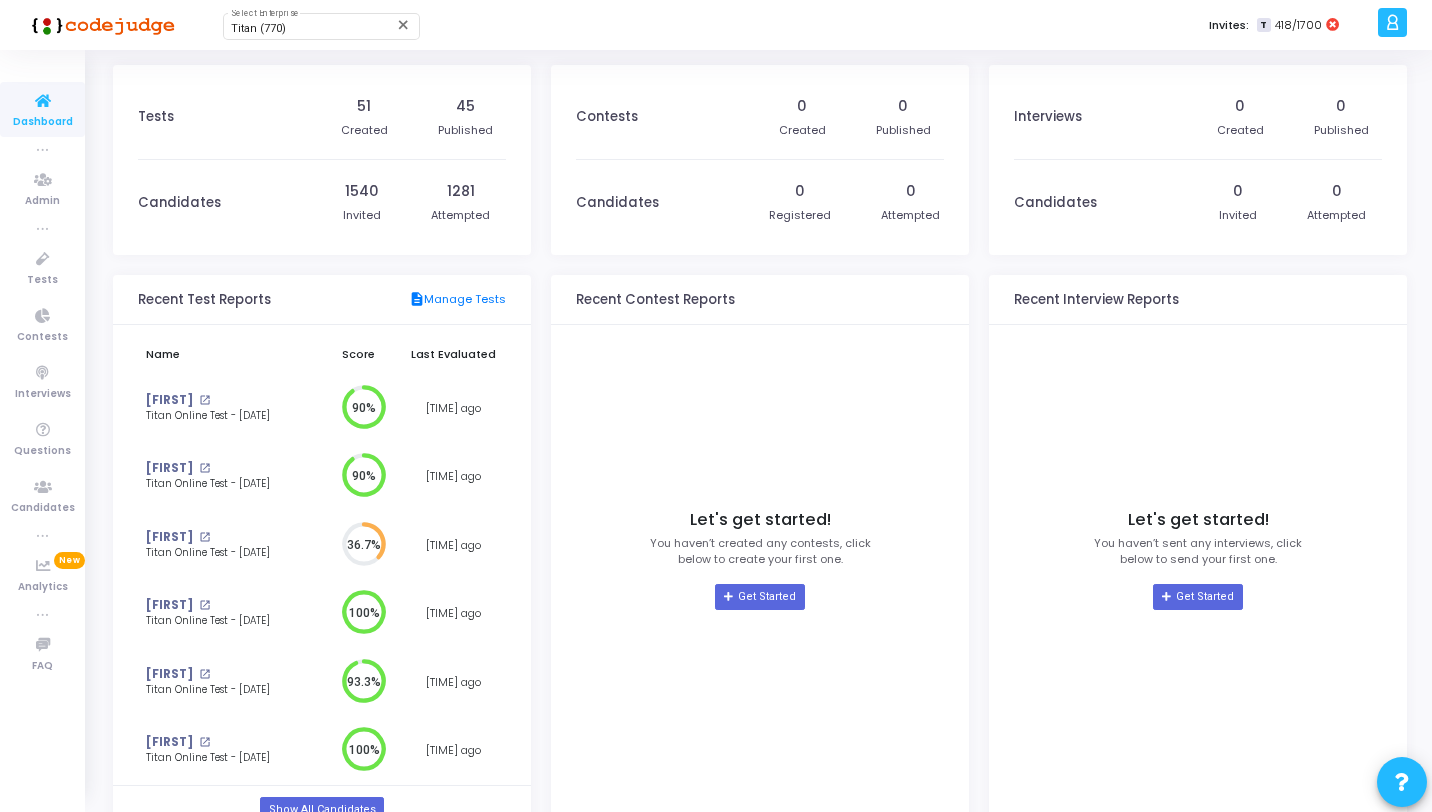 scroll, scrollTop: 0, scrollLeft: 0, axis: both 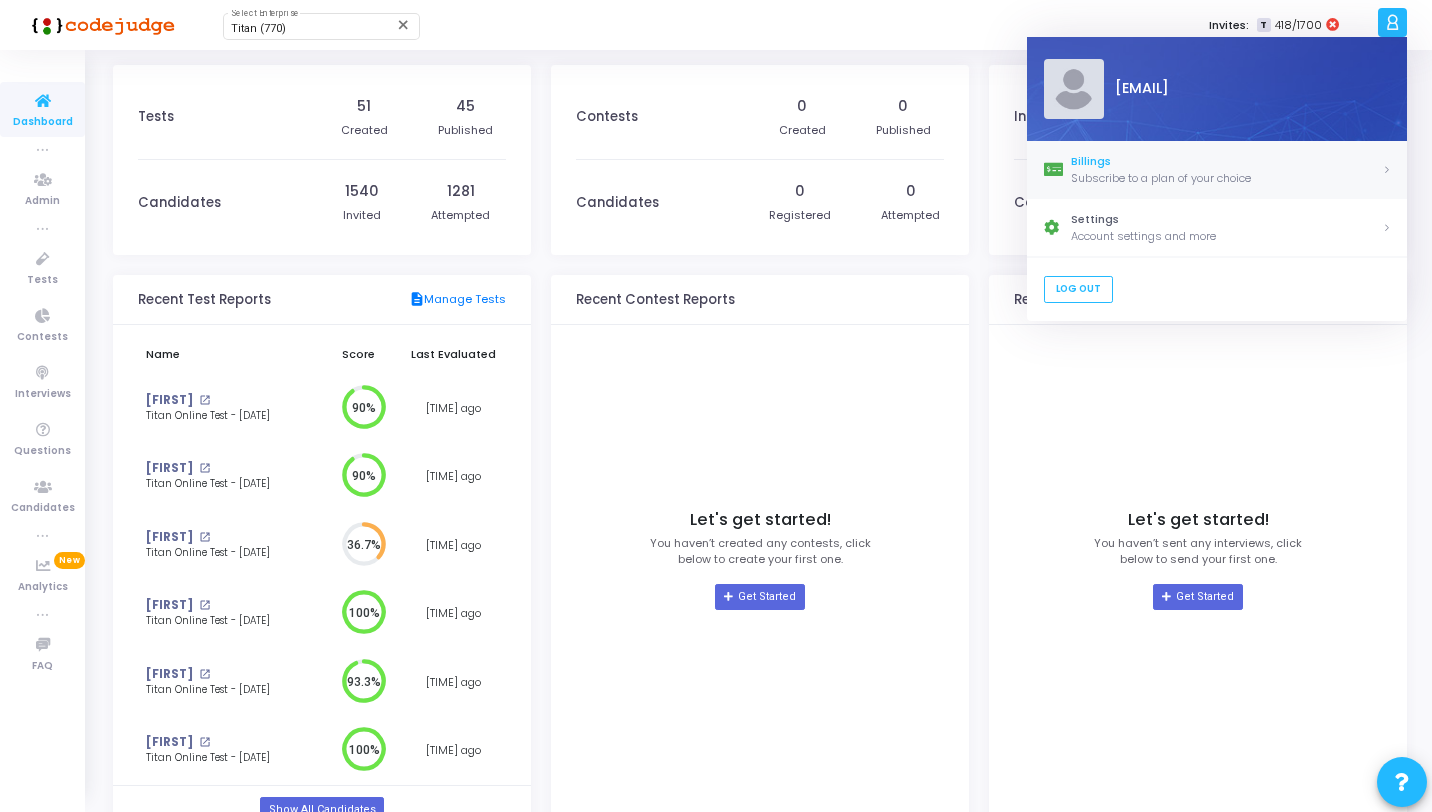 click on "Billings Subscribe to a plan of your choice" 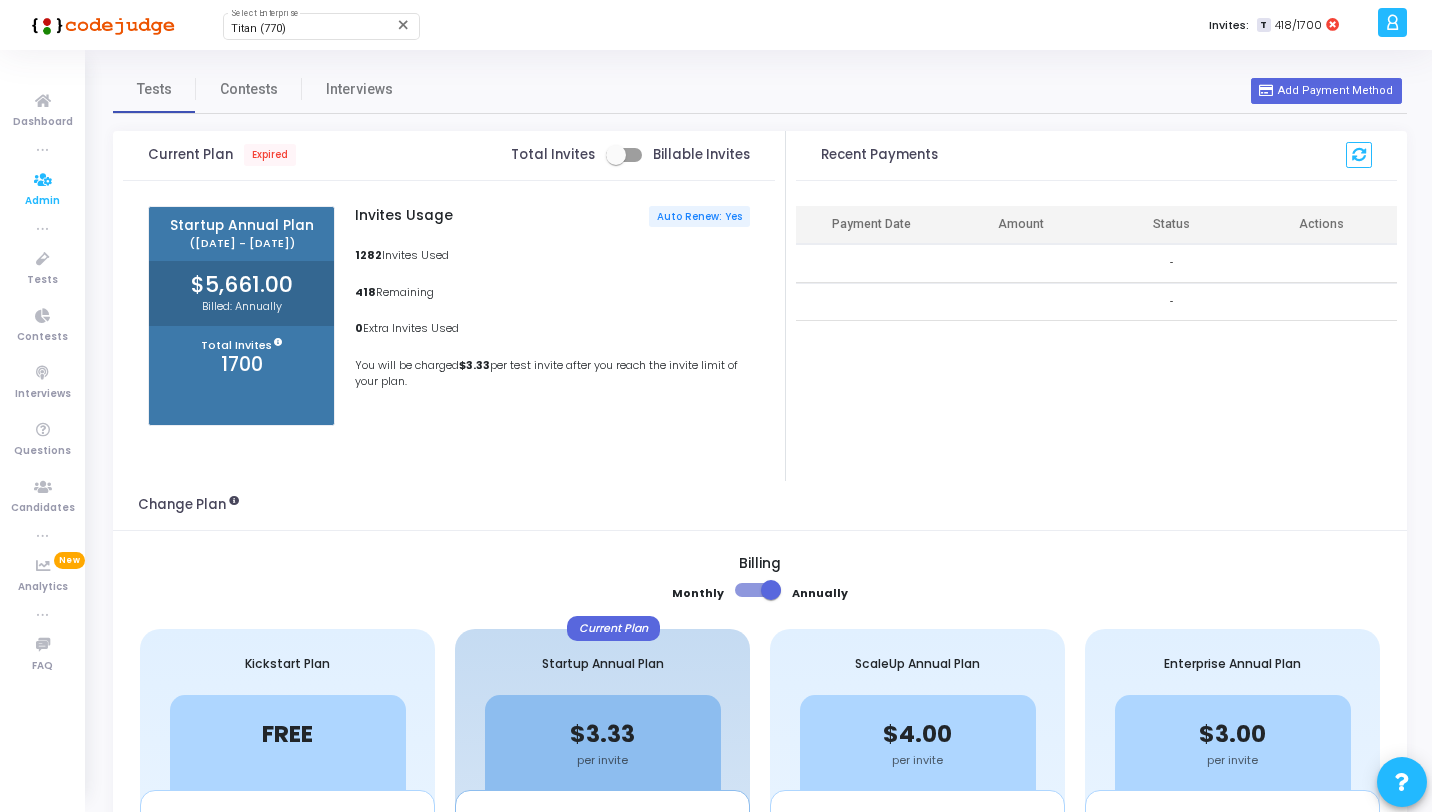click at bounding box center (43, 180) 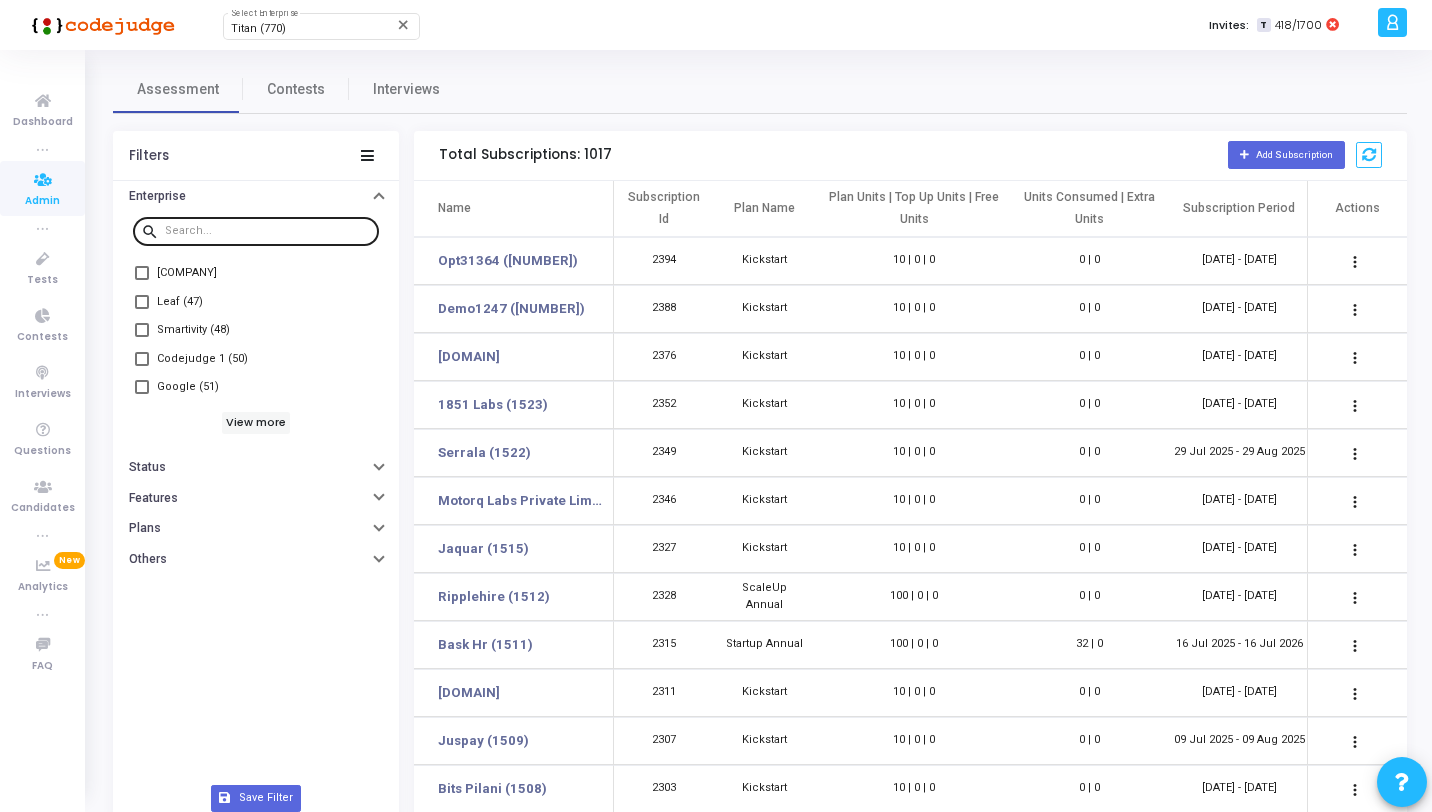click at bounding box center (268, 231) 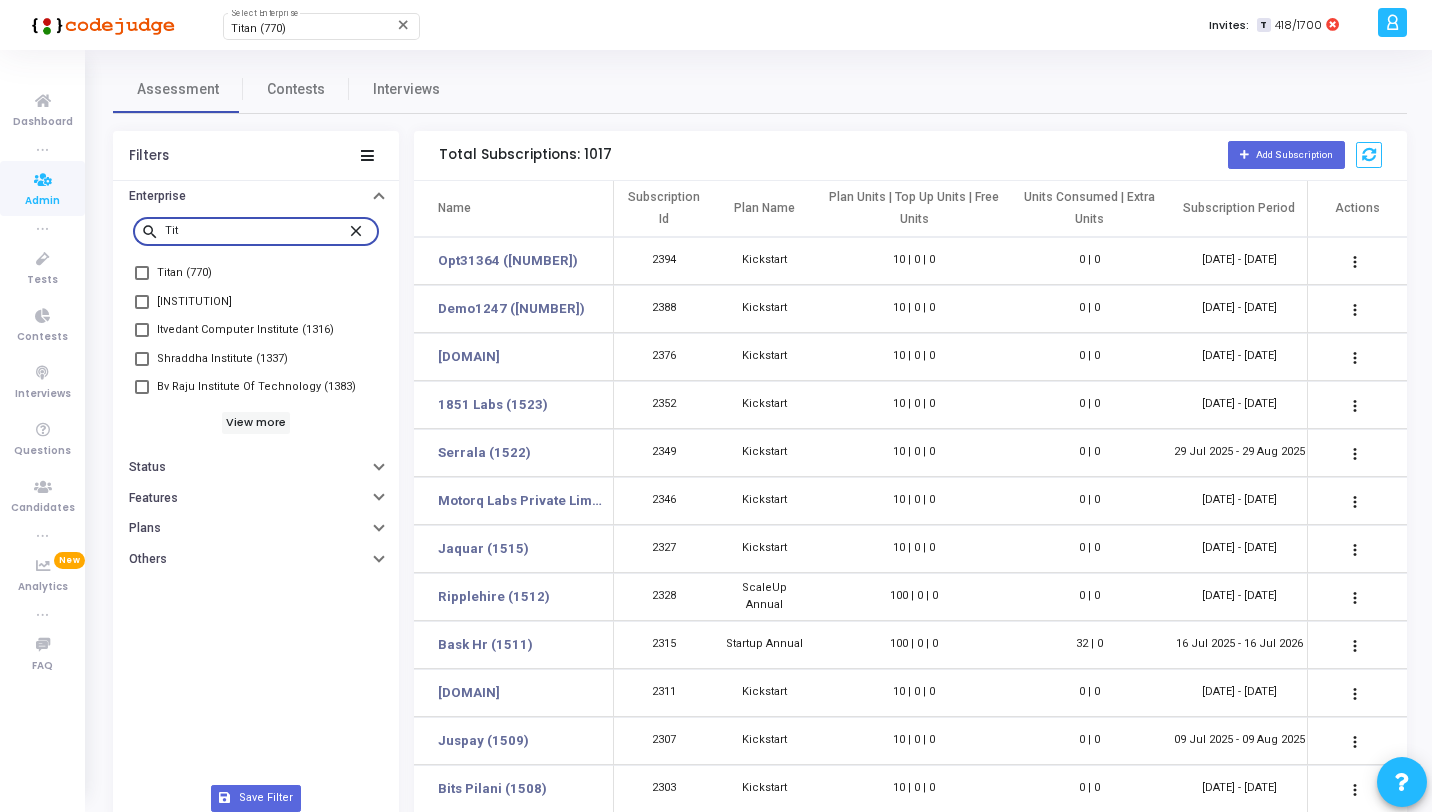 type on "Tit" 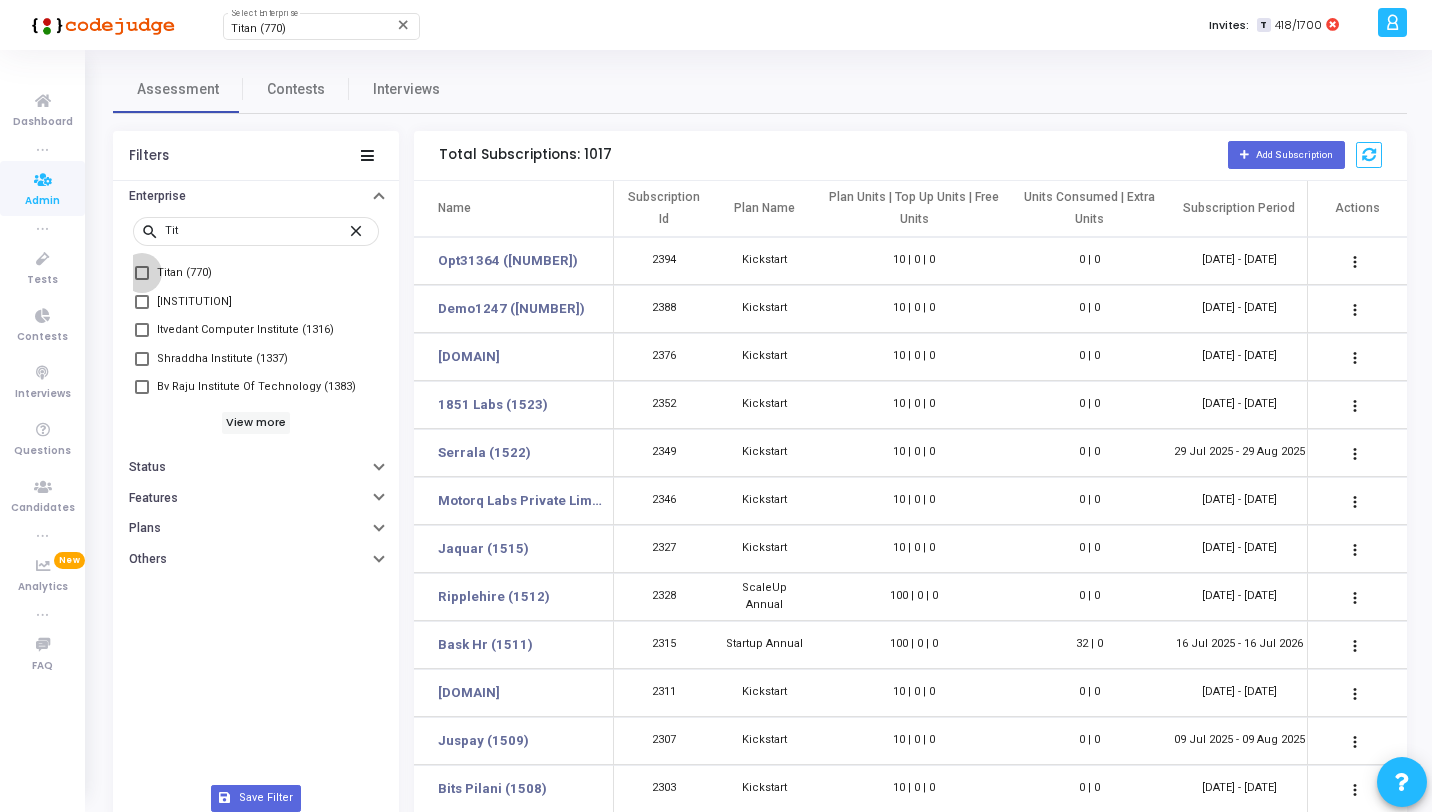 click on "Titan (770)" at bounding box center [184, 273] 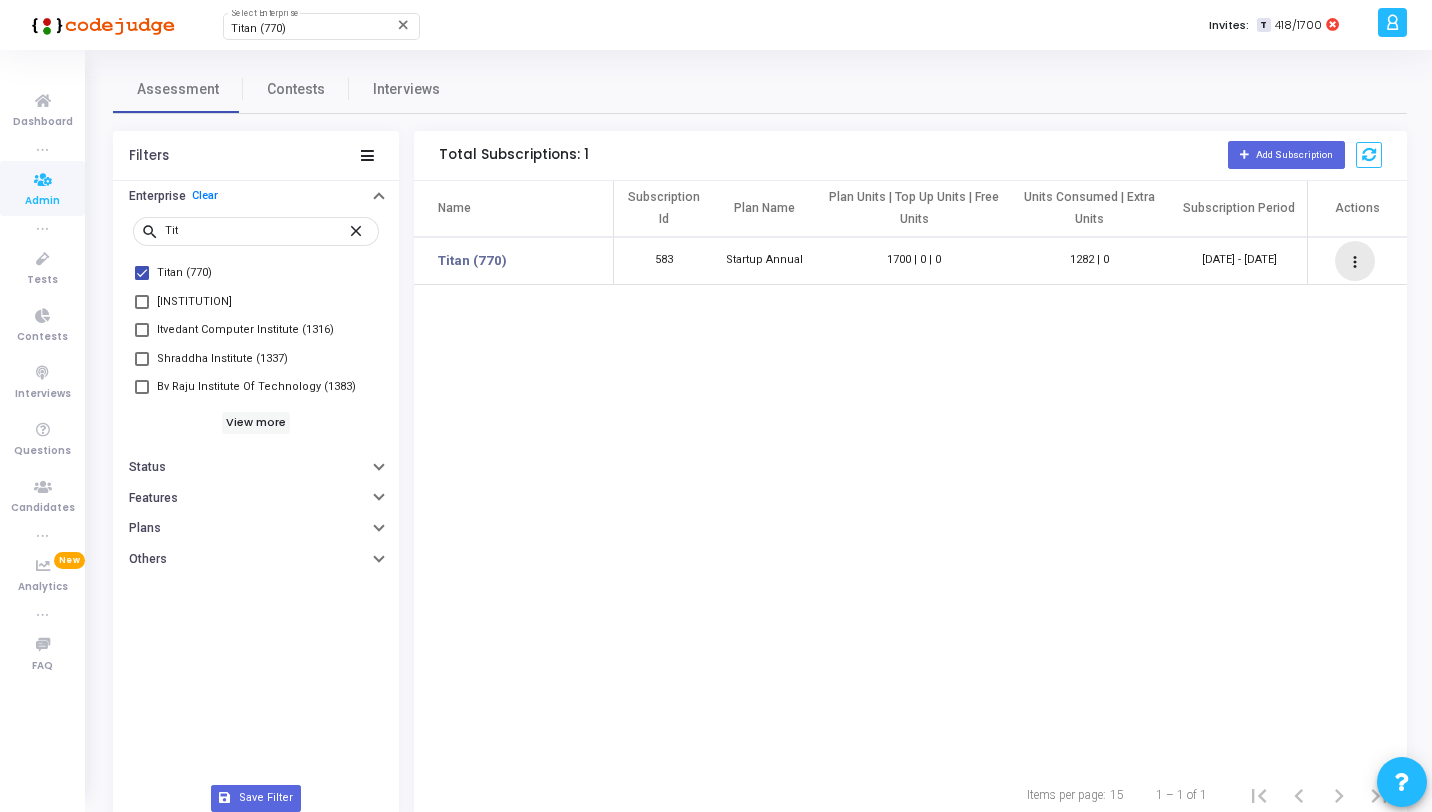 click on "more_vert" at bounding box center [1355, 262] 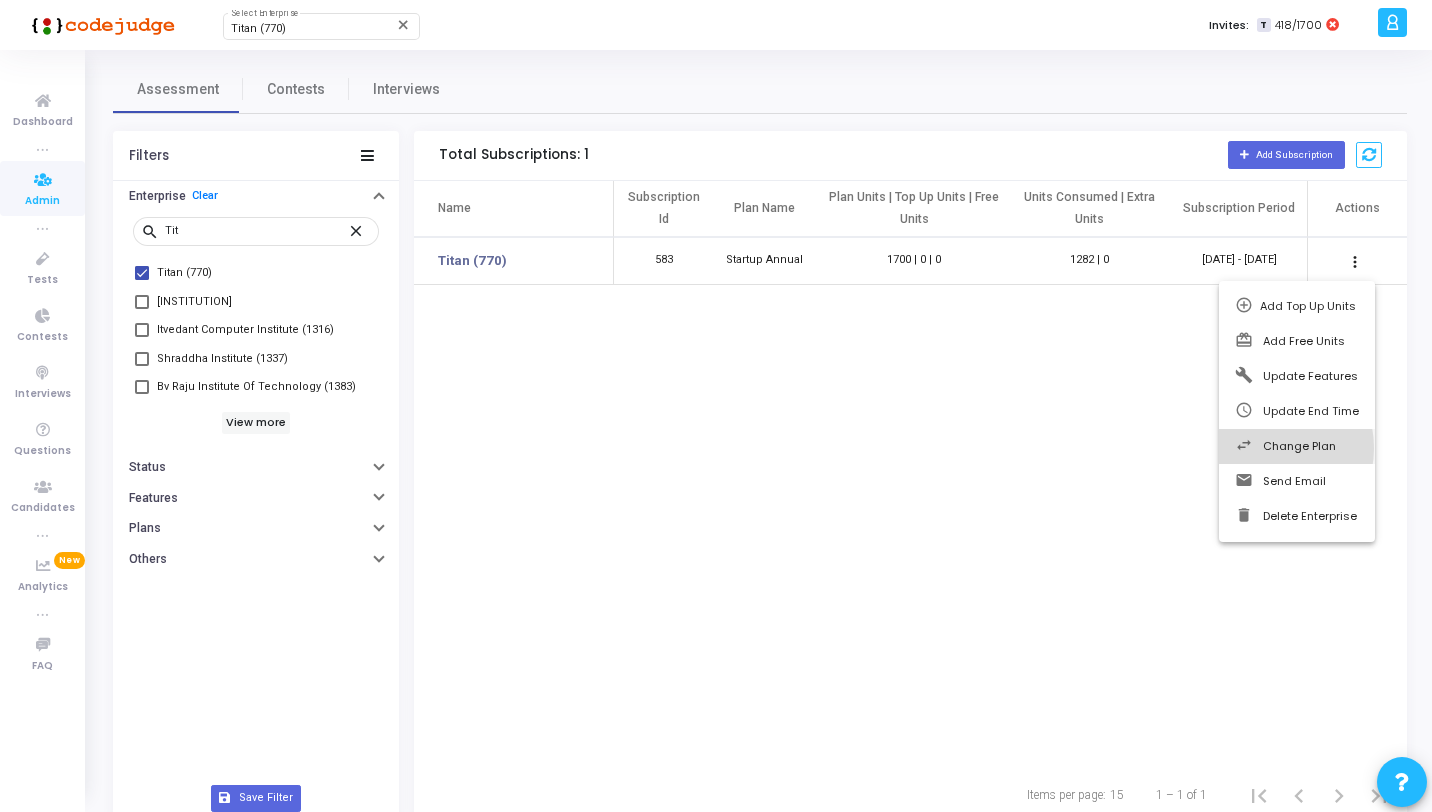 click on "Change Plan" at bounding box center (1299, 446) 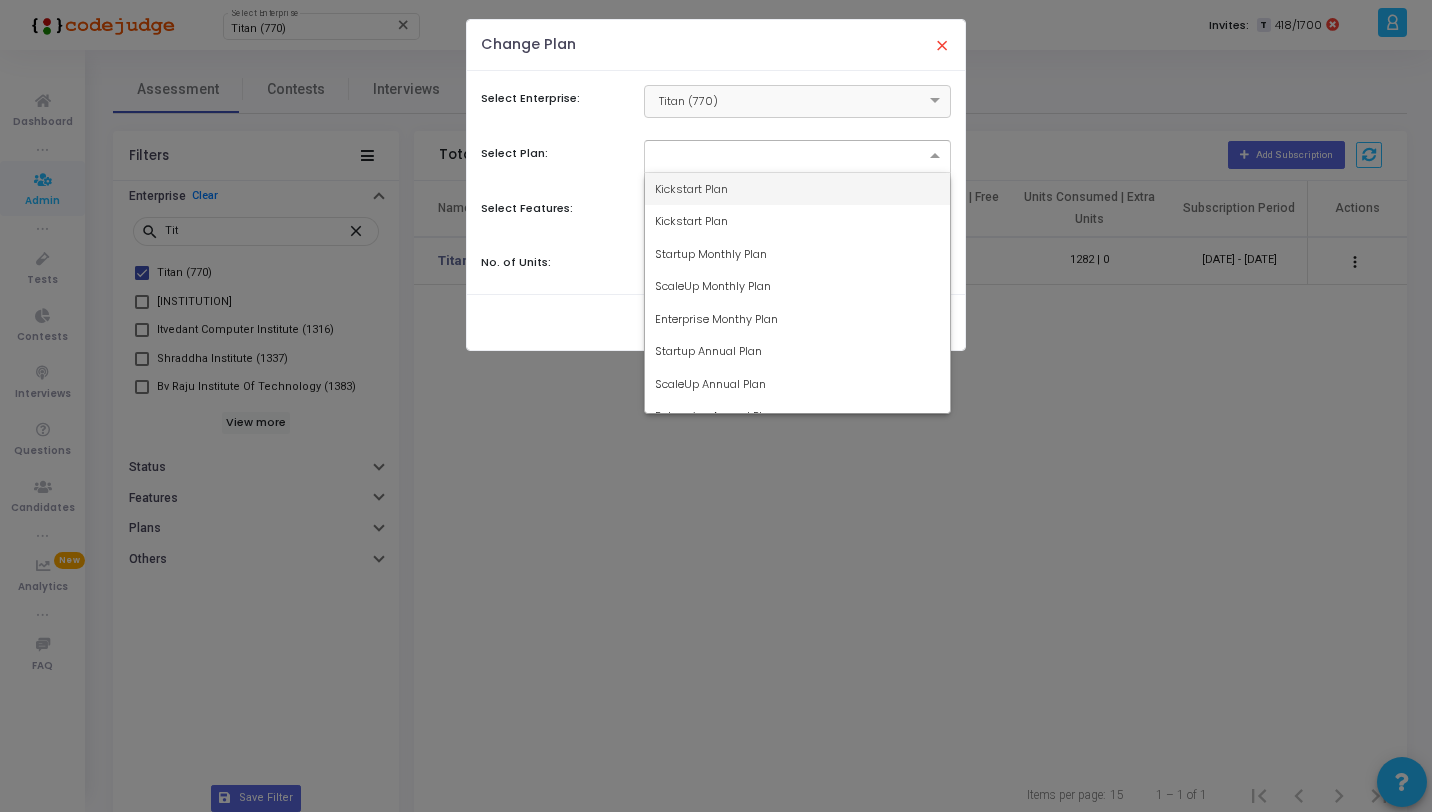 click 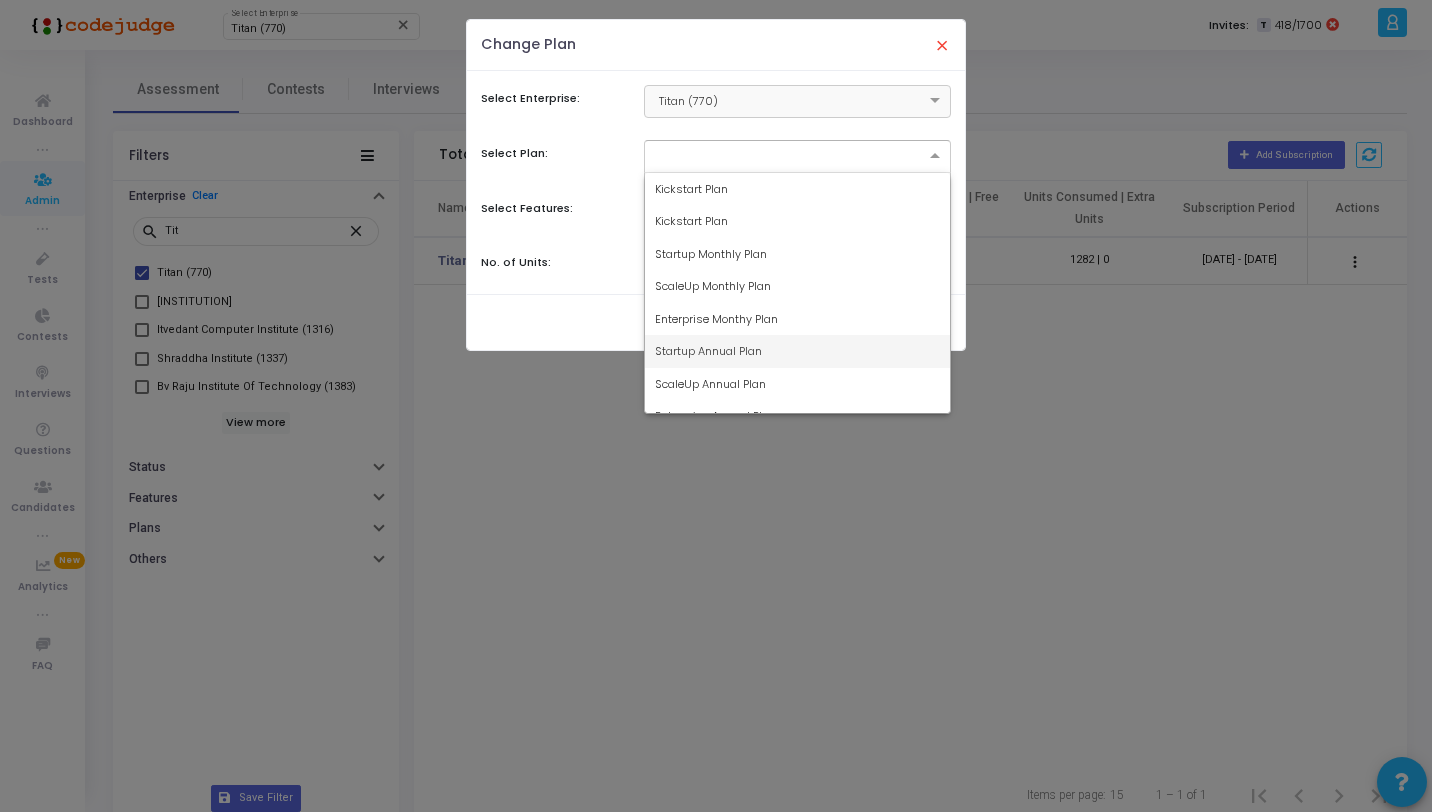 click on "Startup Annual Plan" at bounding box center (797, 351) 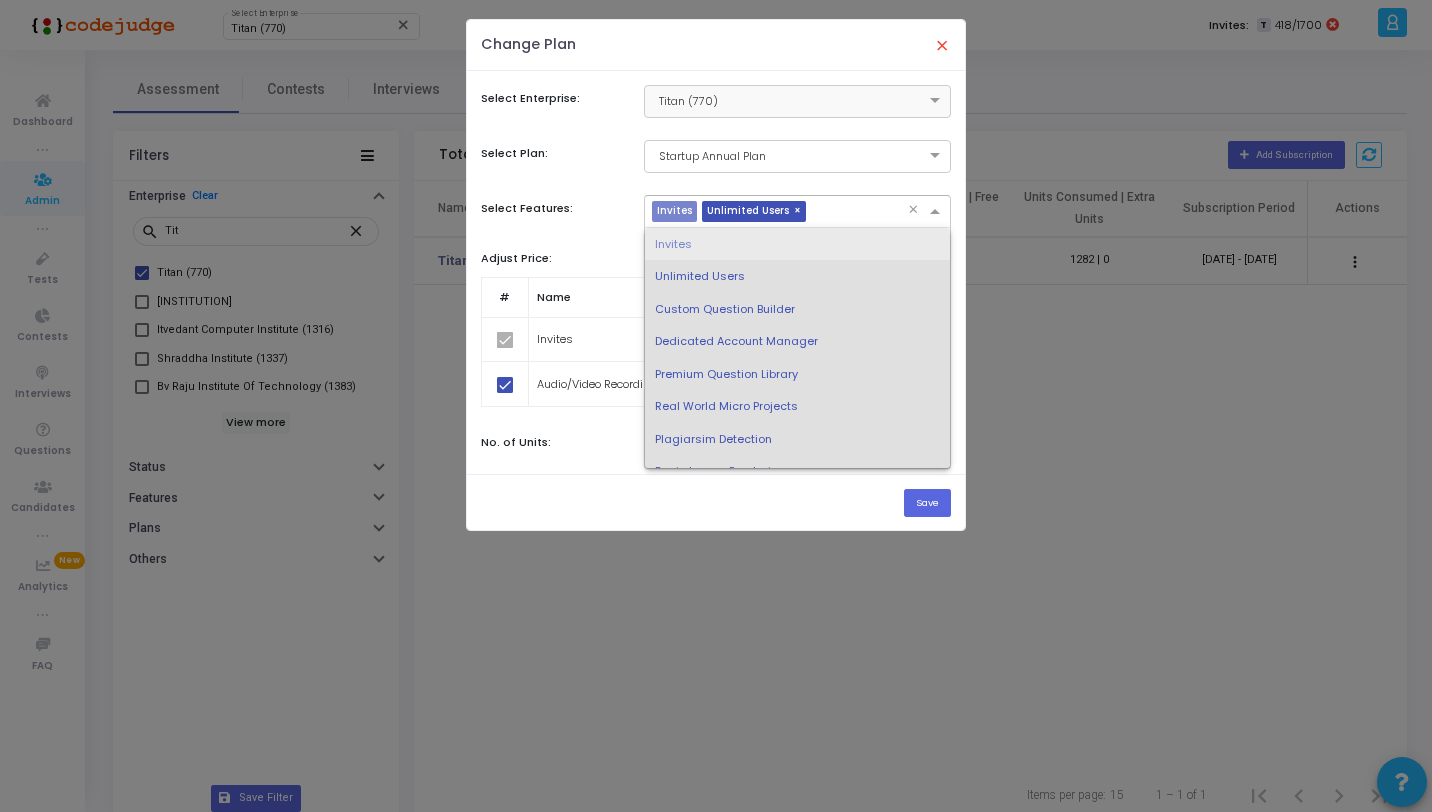 scroll, scrollTop: 233, scrollLeft: 0, axis: vertical 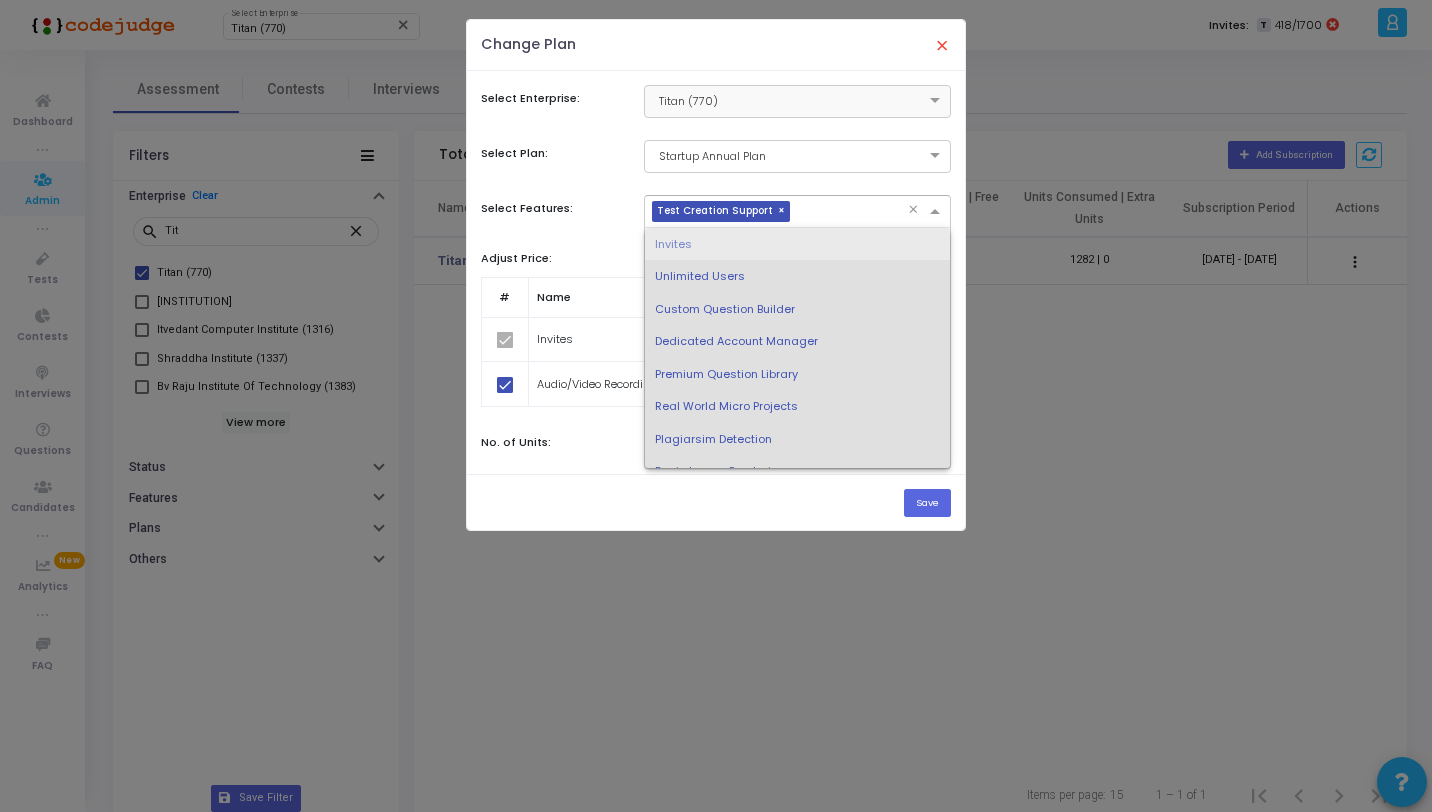 click 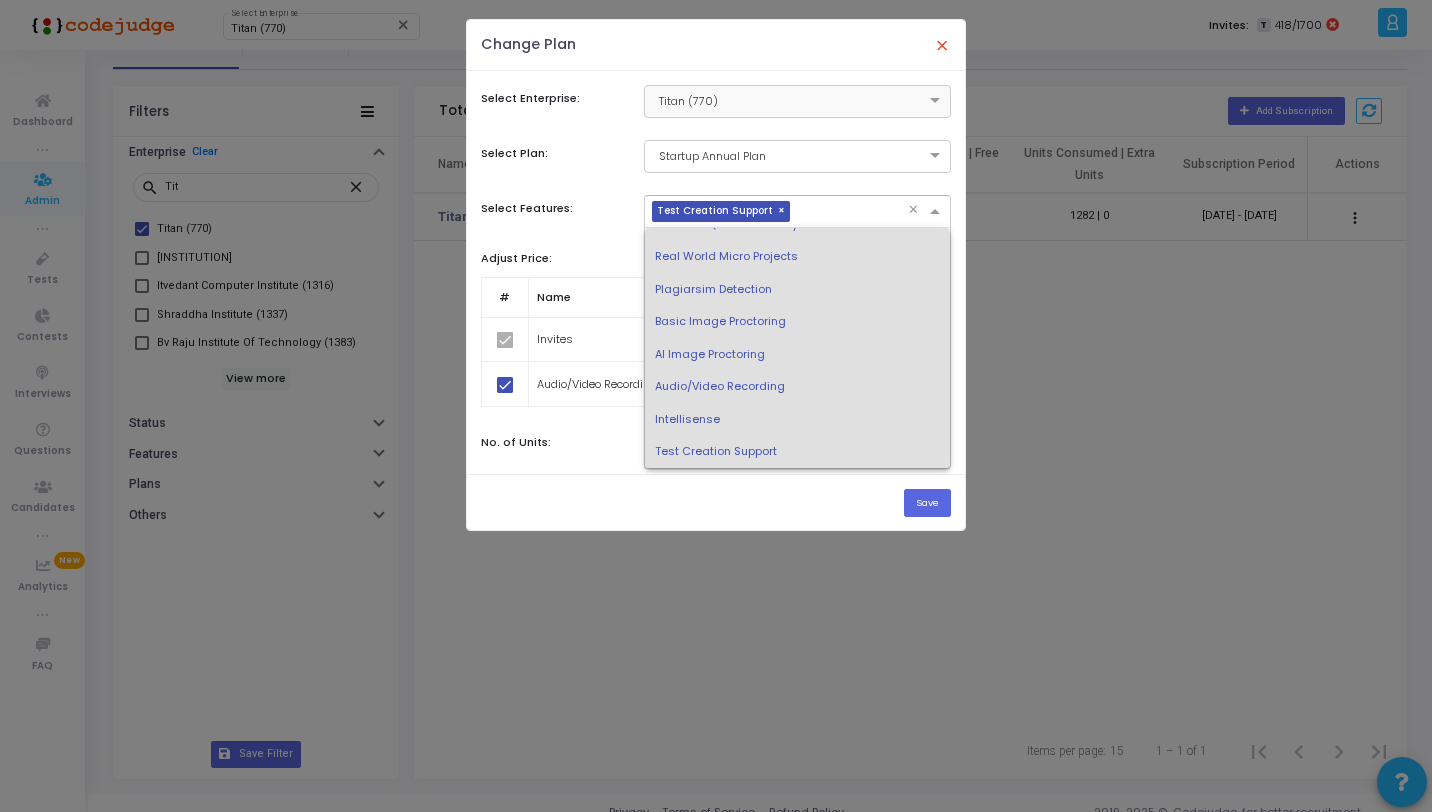 scroll, scrollTop: 62, scrollLeft: 0, axis: vertical 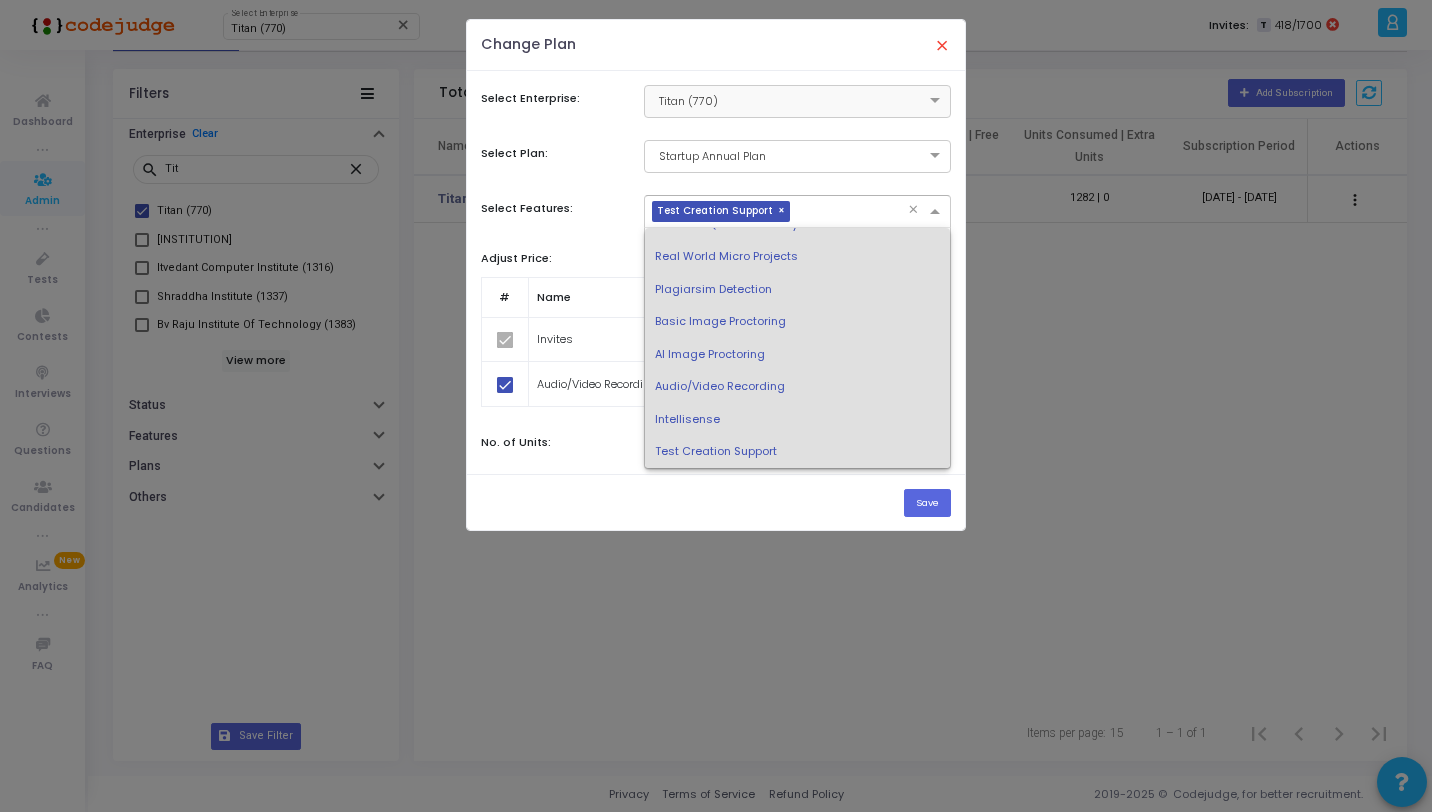 click on "Audio/Video Recording" at bounding box center (720, 386) 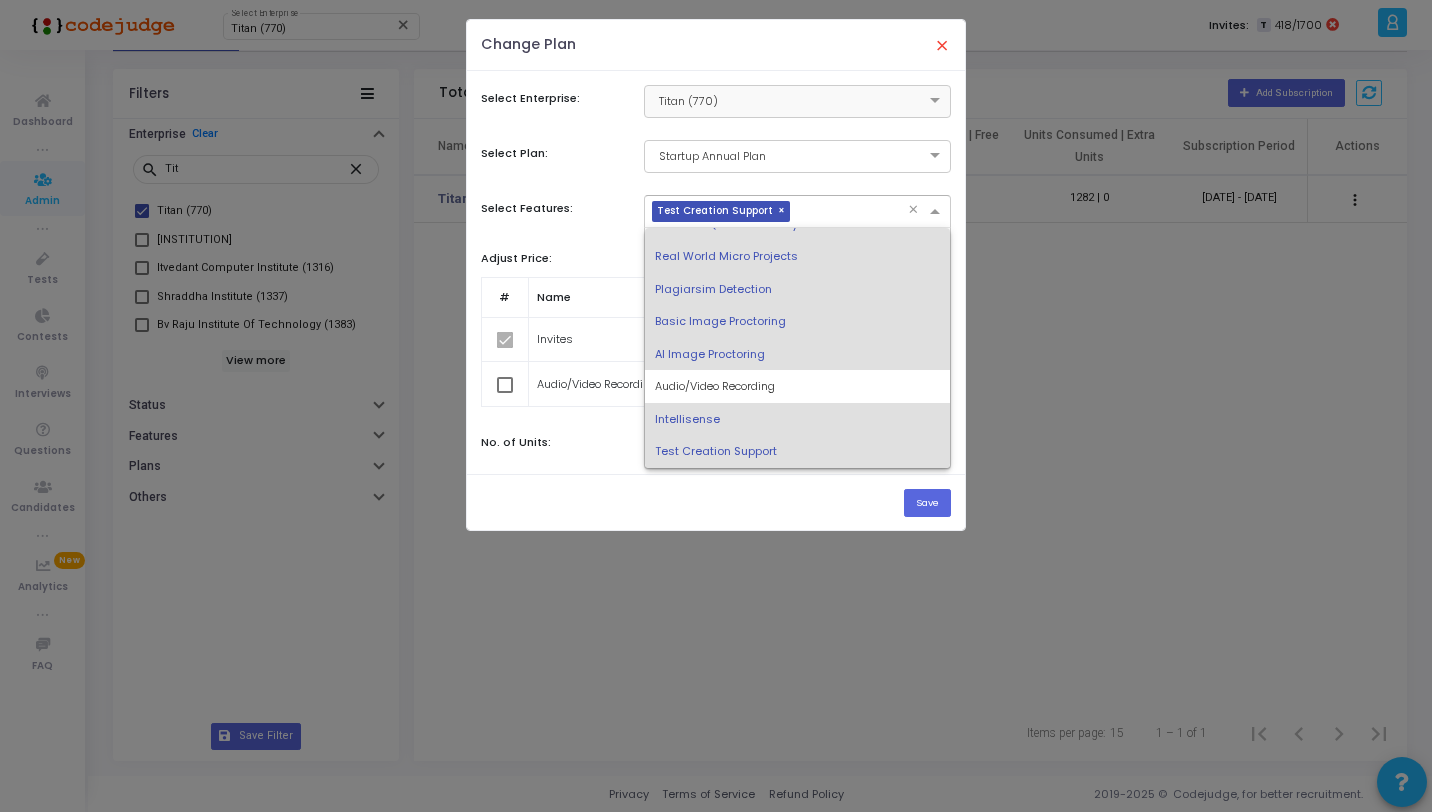 click on "AI Image Proctoring" at bounding box center (797, 354) 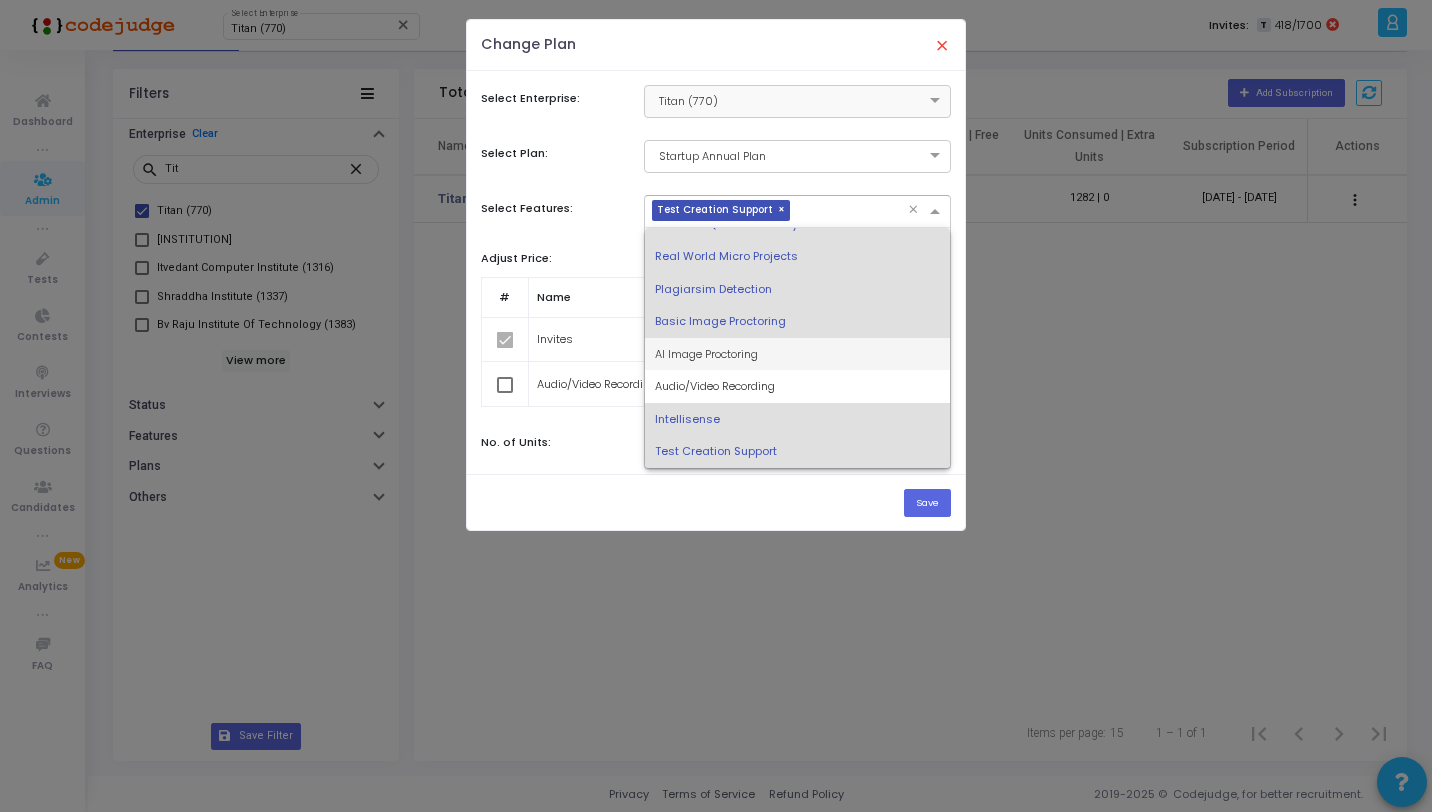 scroll, scrollTop: 182, scrollLeft: 0, axis: vertical 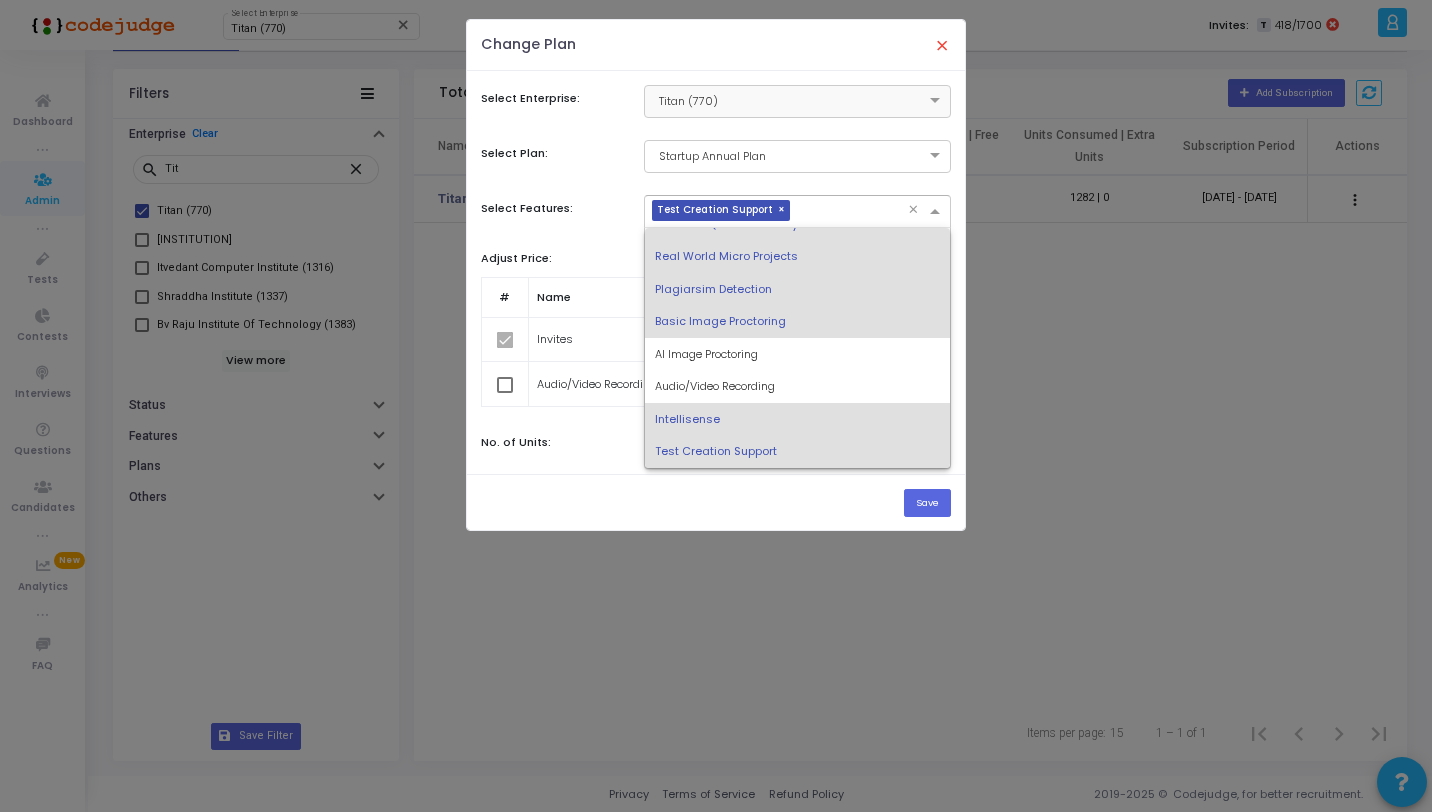 click on "Intellisense" at bounding box center (797, 419) 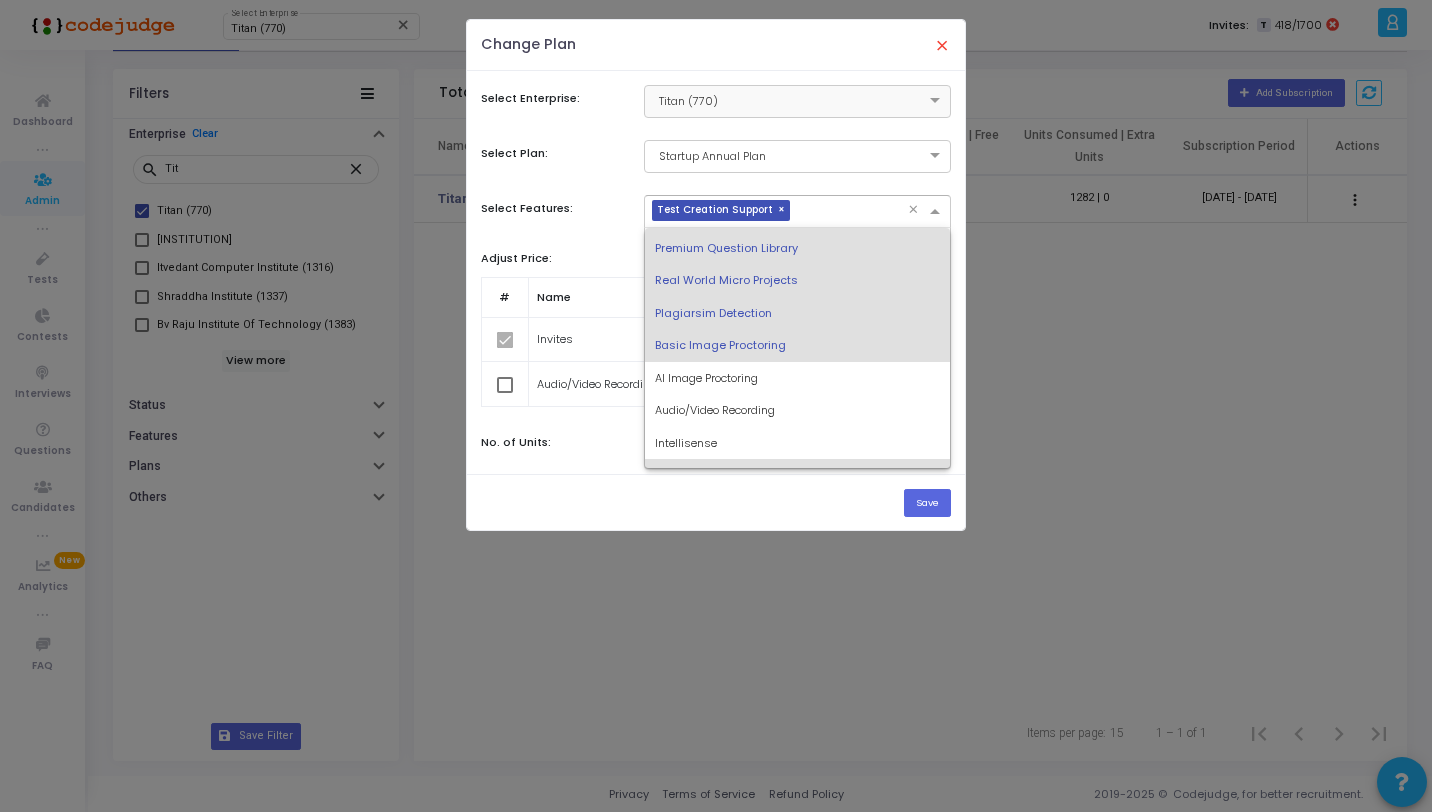 scroll, scrollTop: 150, scrollLeft: 0, axis: vertical 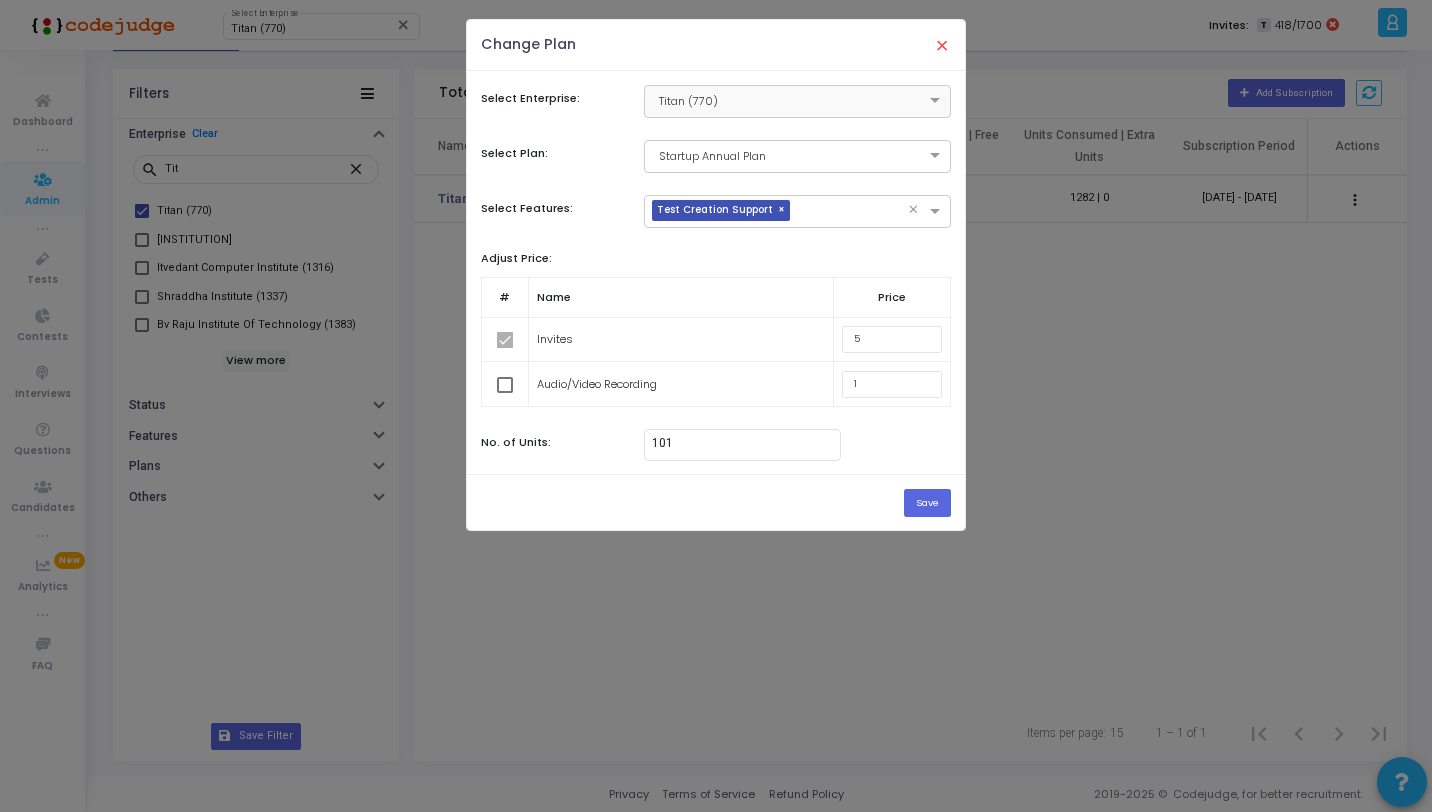 click on "Save" 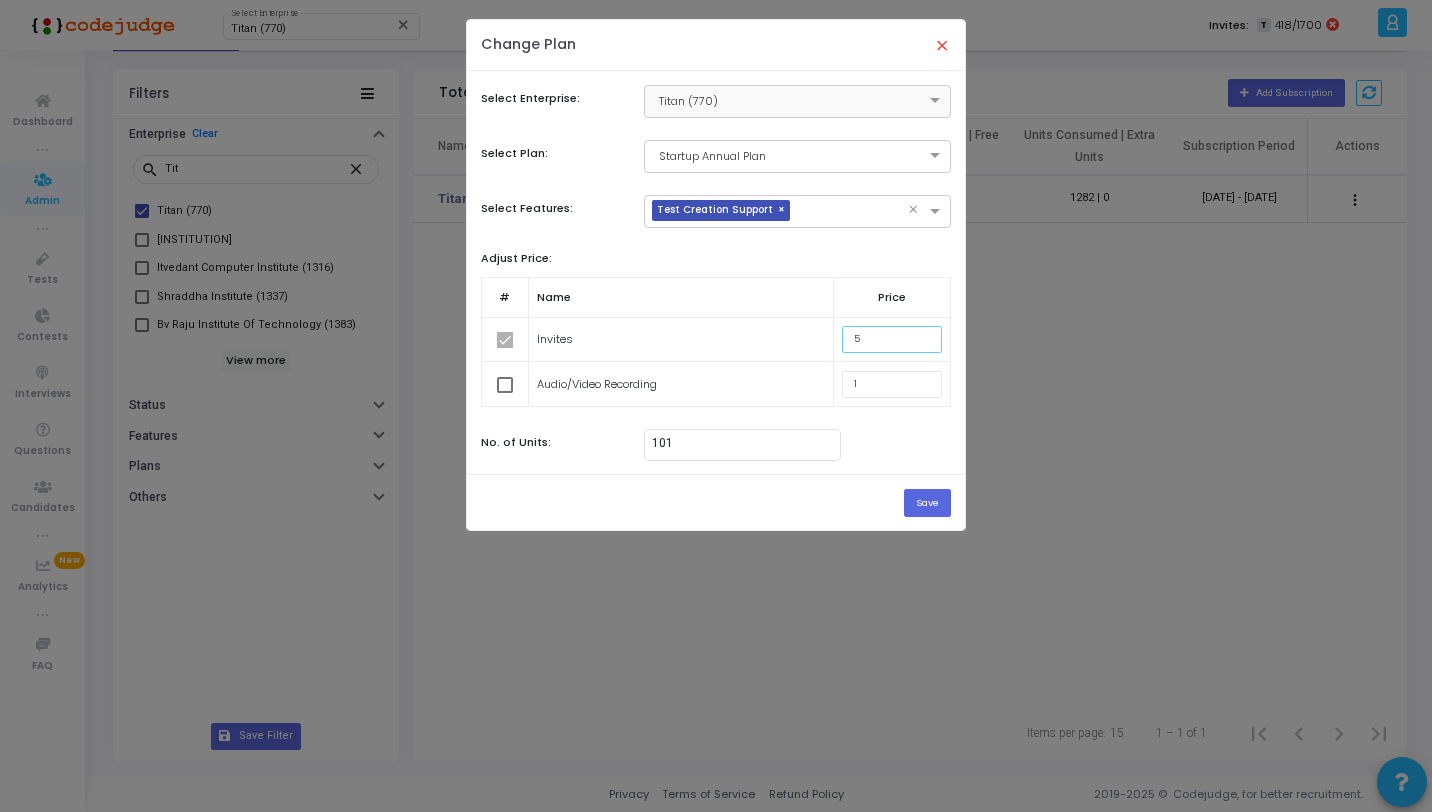 click on "5" 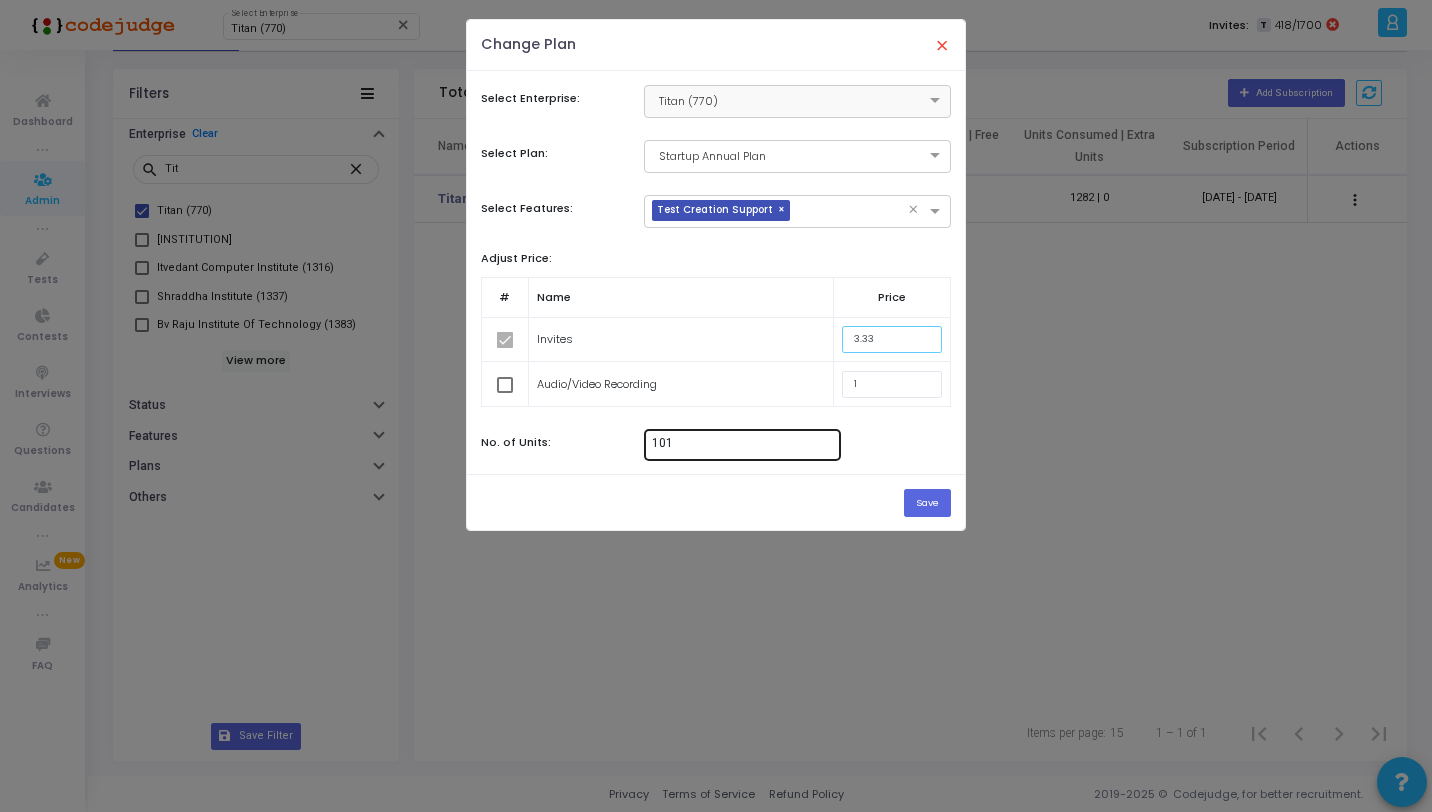 type on "3.33" 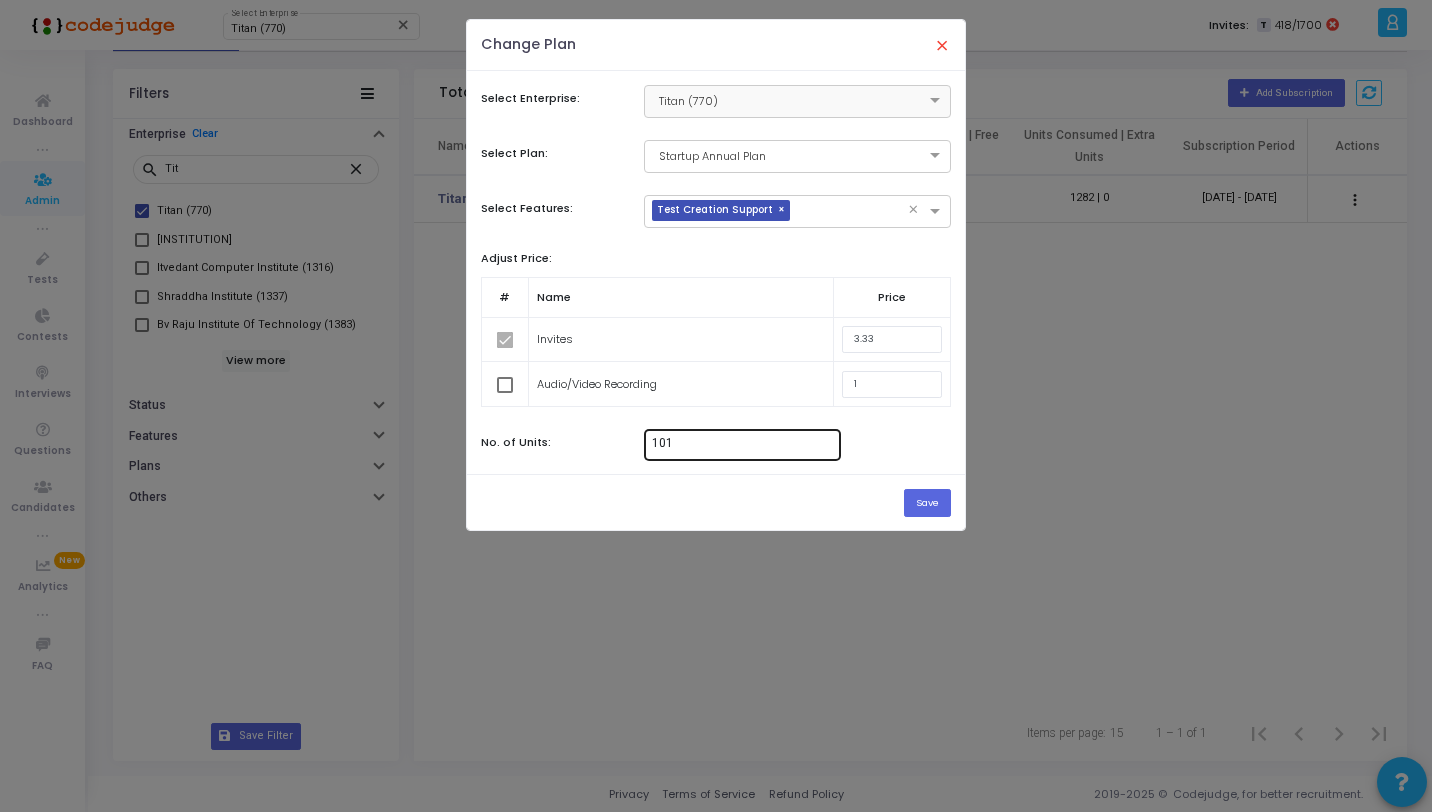 click on "101" at bounding box center (742, 444) 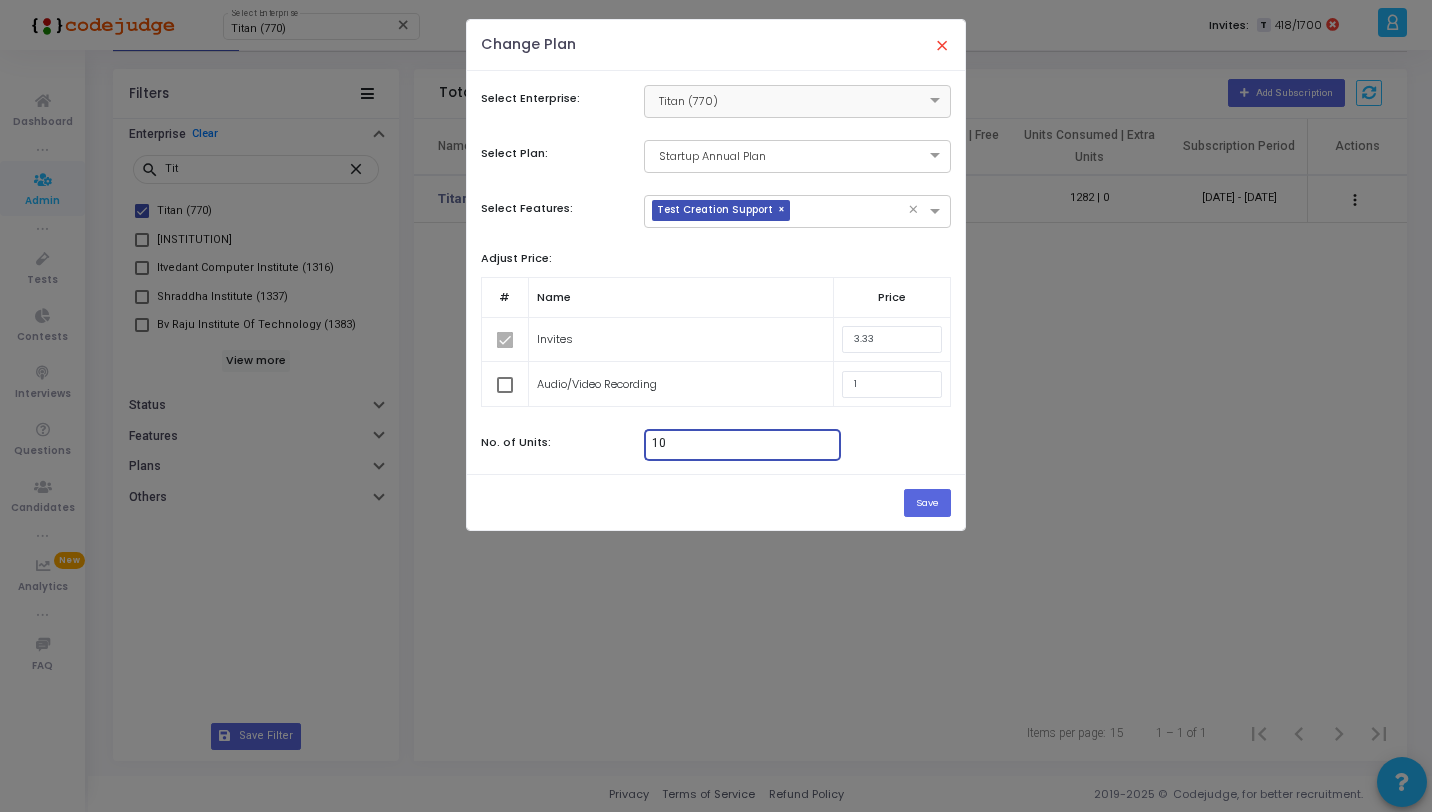 type on "1" 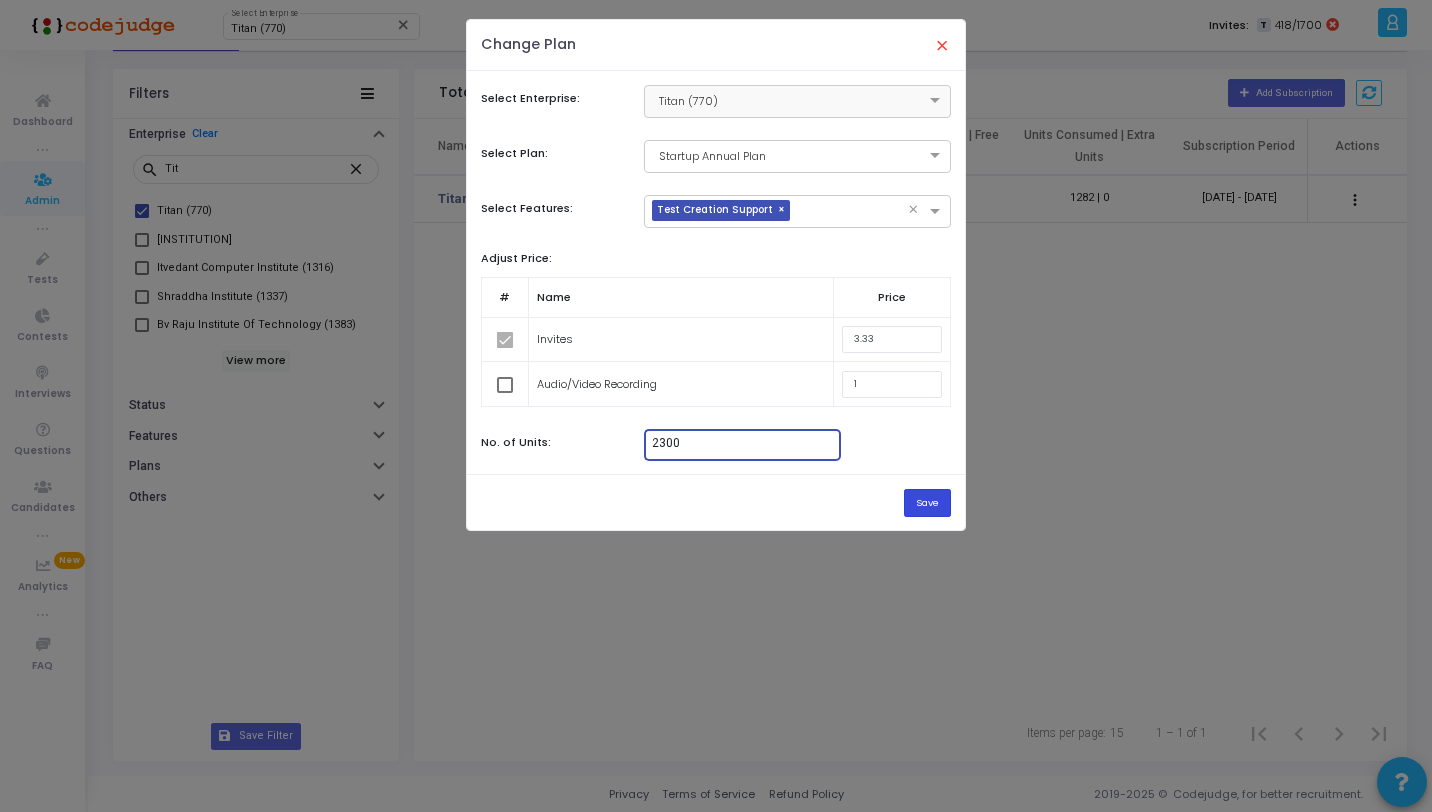 type on "2300" 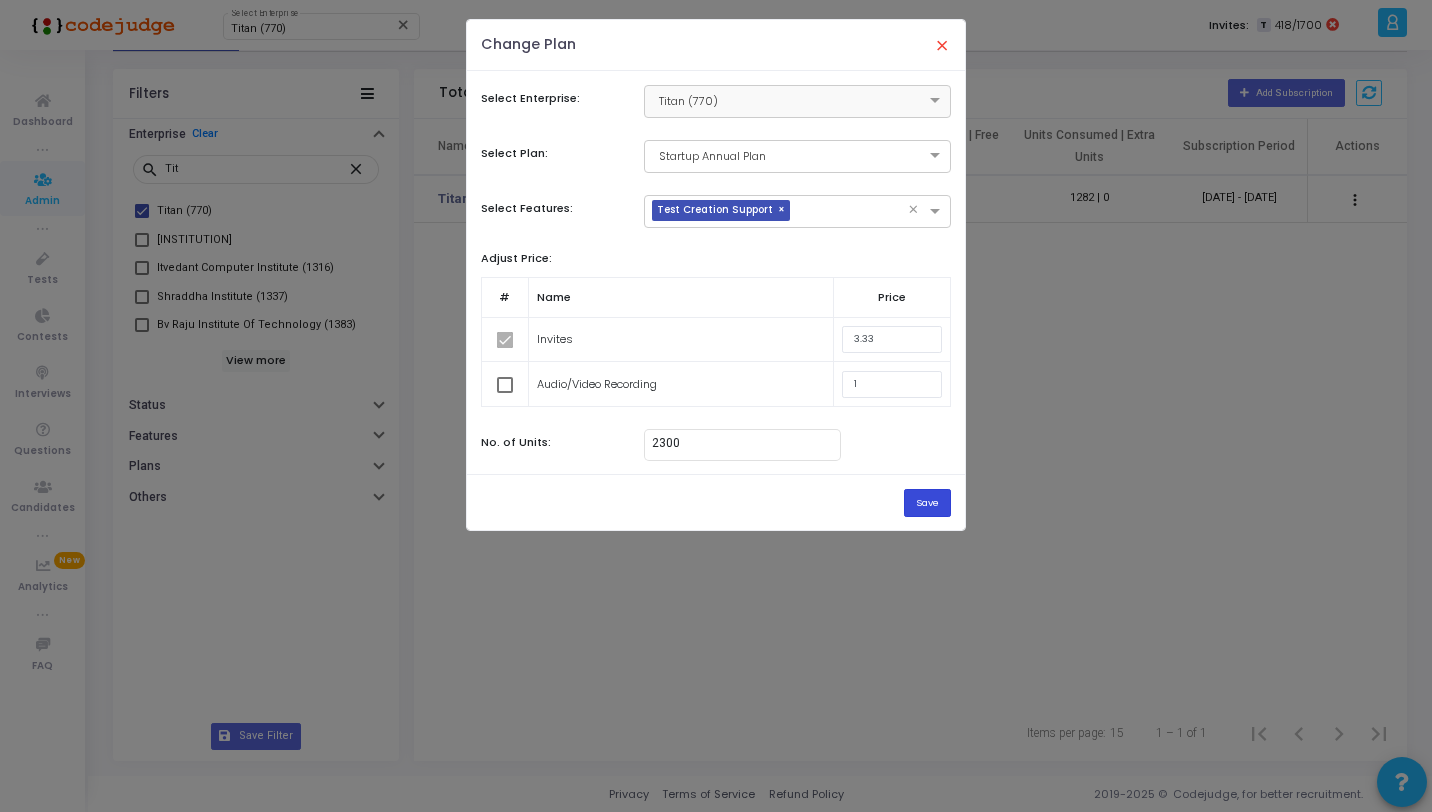click on "Save" 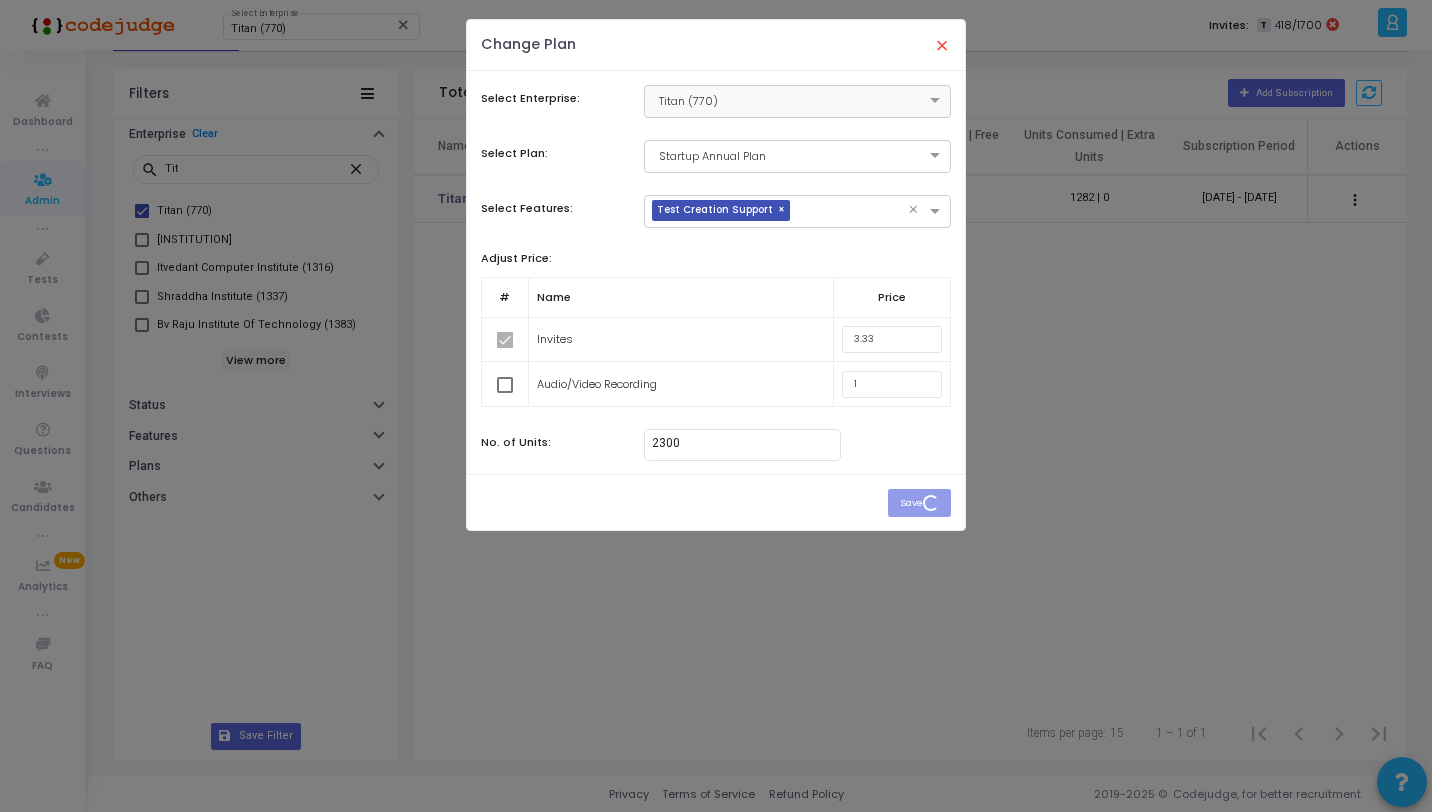 type 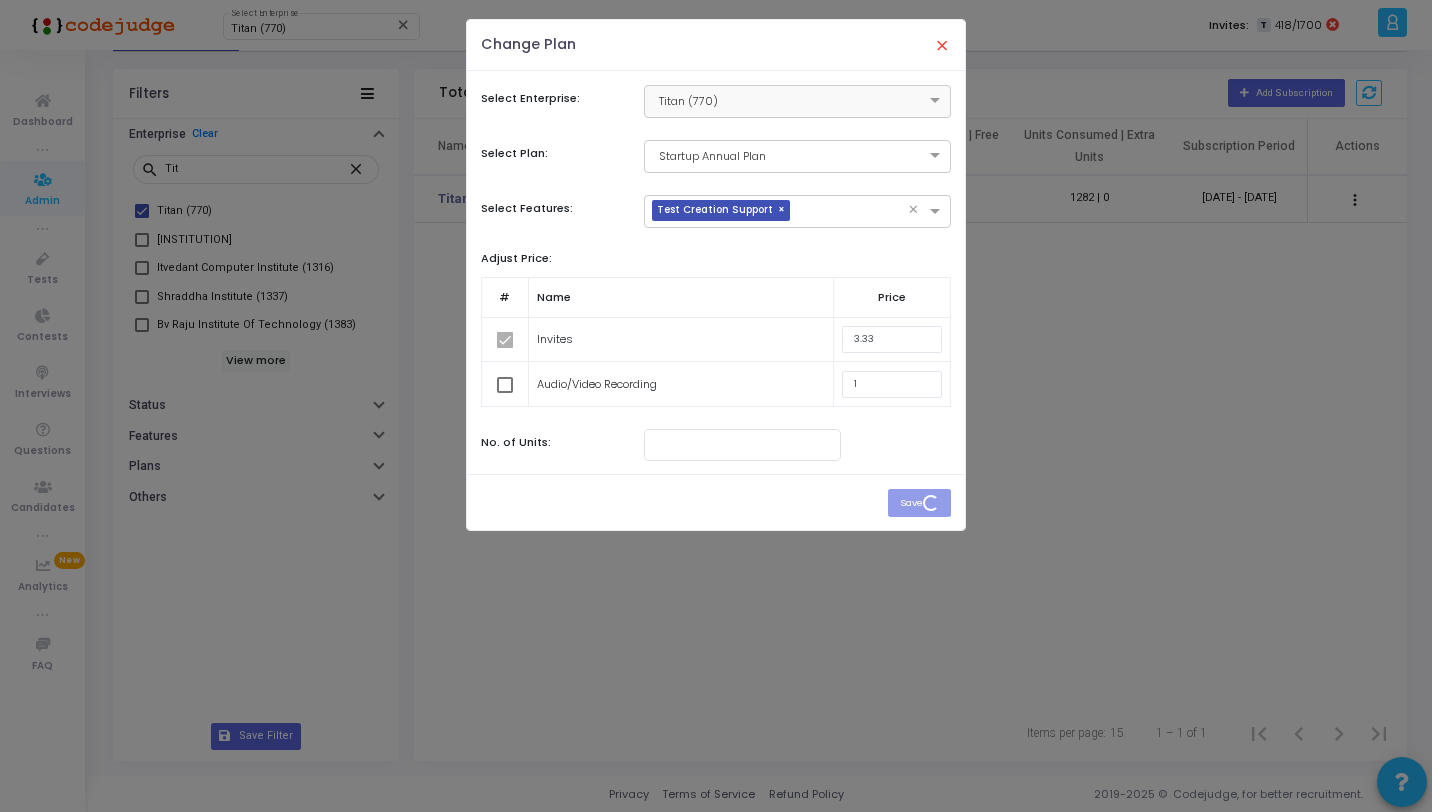 scroll, scrollTop: 0, scrollLeft: 0, axis: both 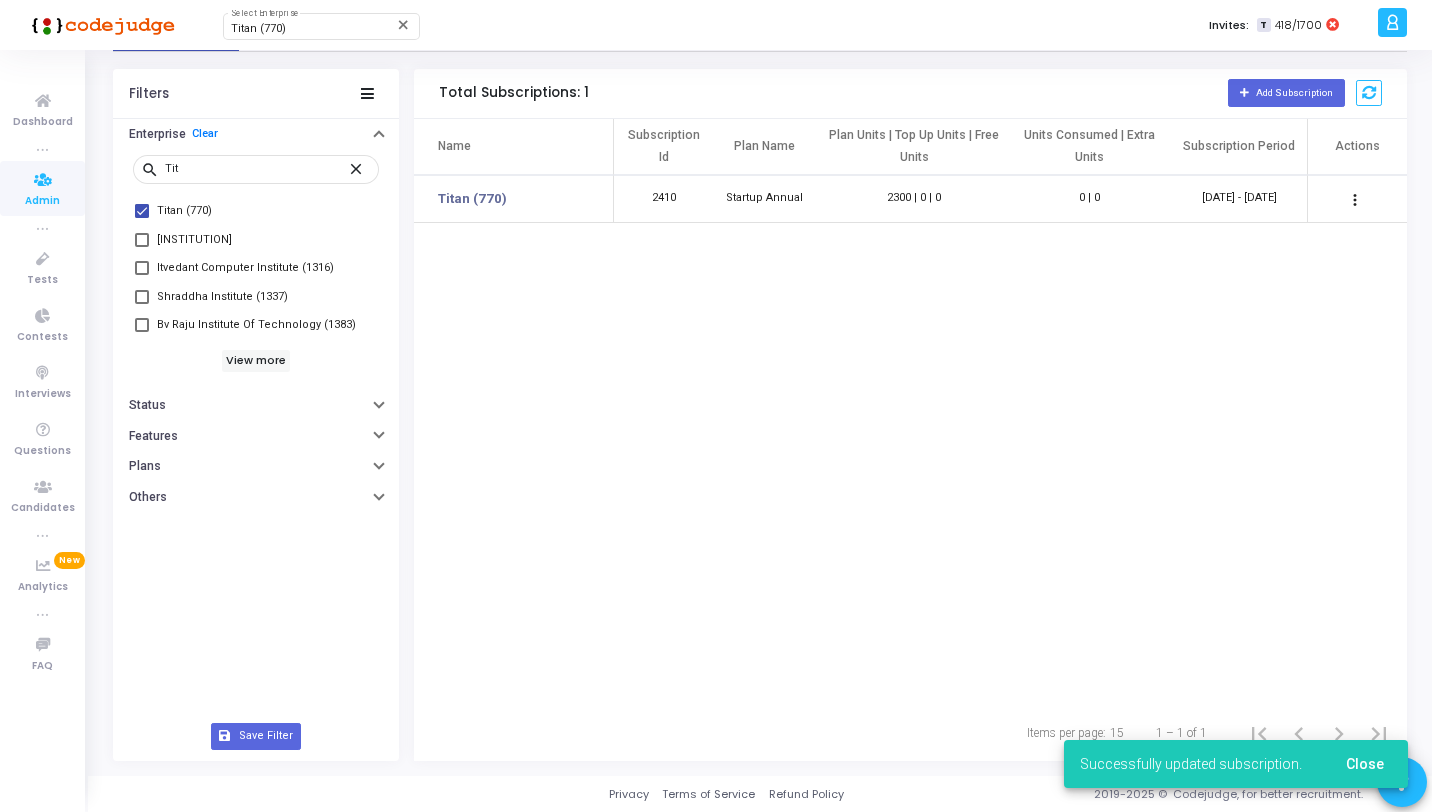 click on "more_vert" at bounding box center [1355, 200] 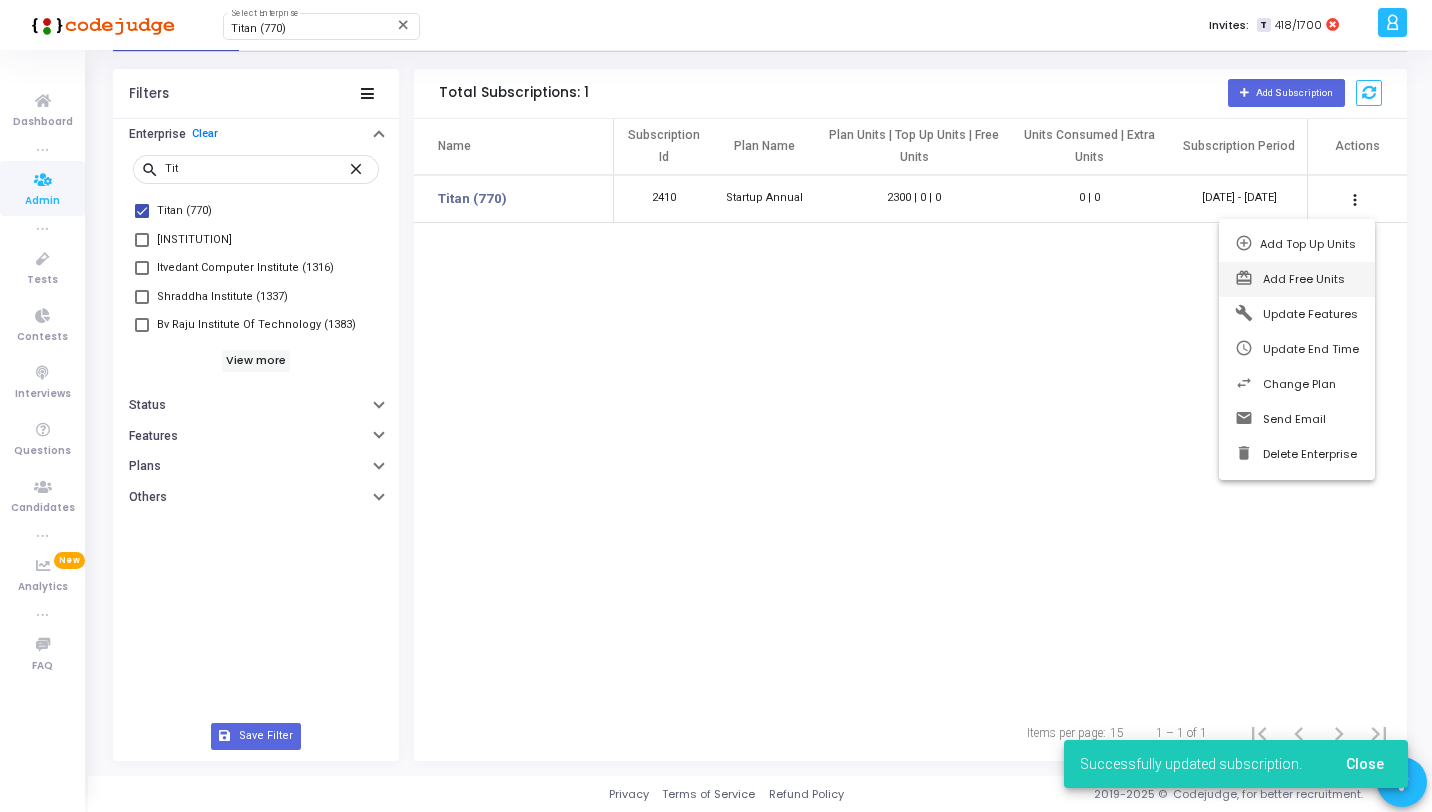 click on "Add Free Units" at bounding box center (1304, 279) 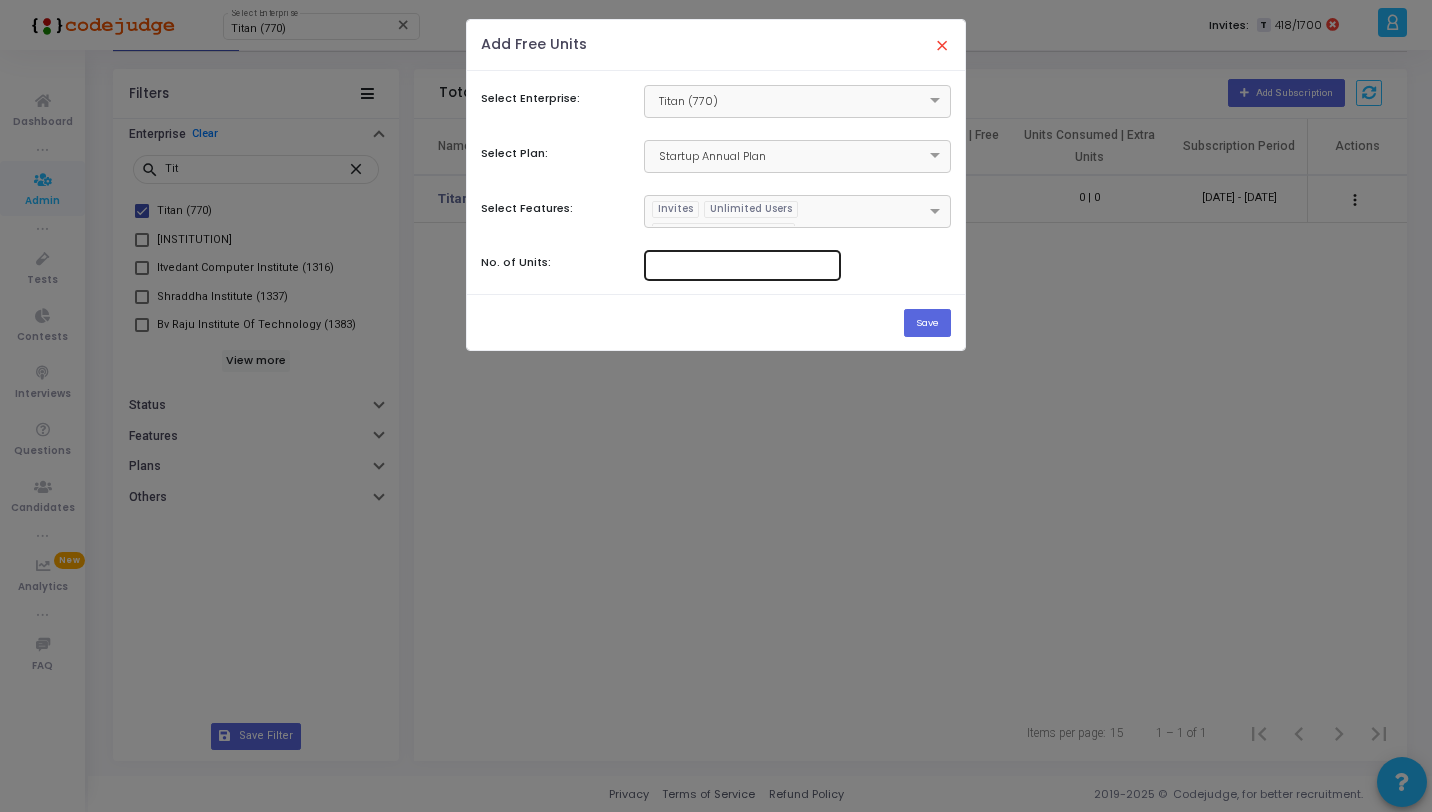 click 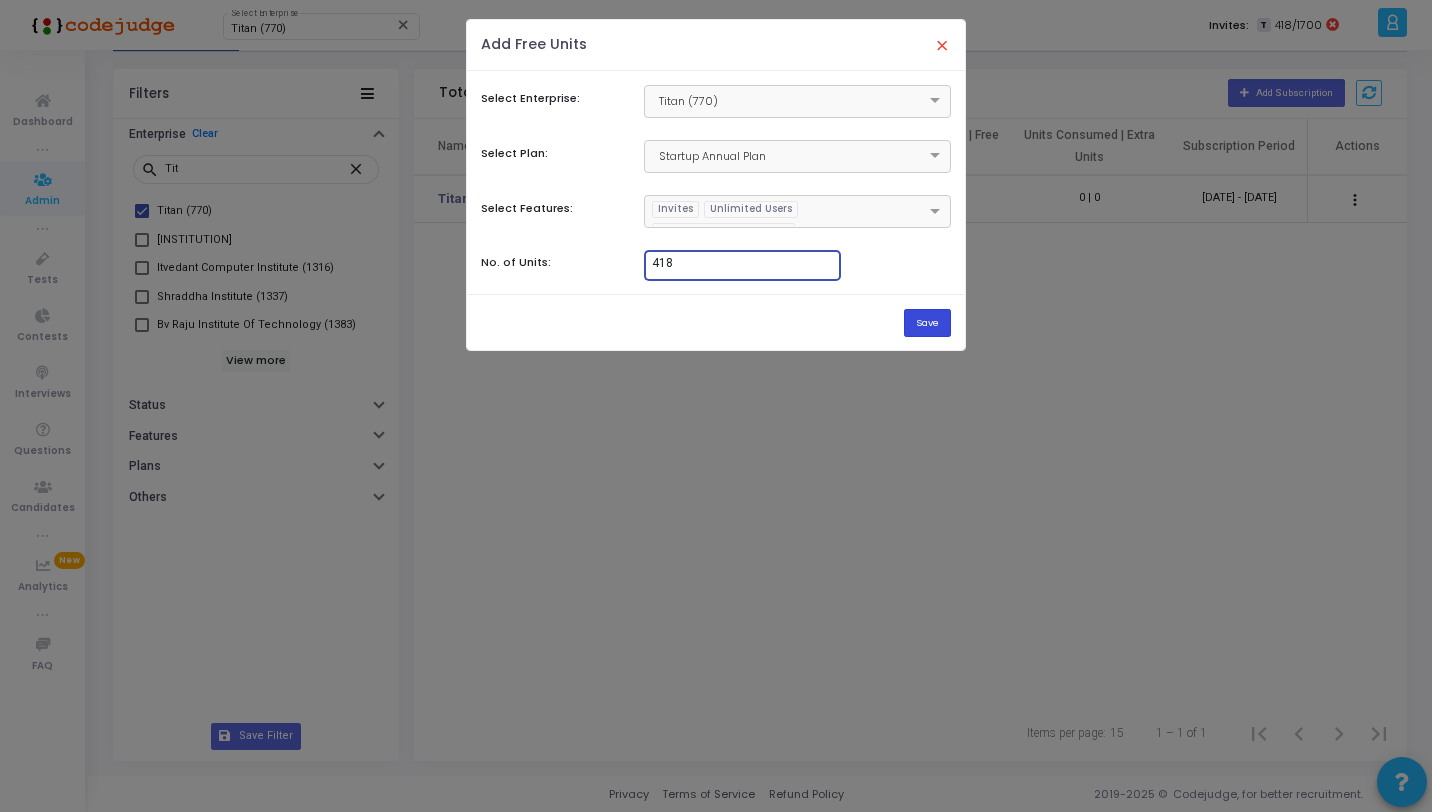 type on "418" 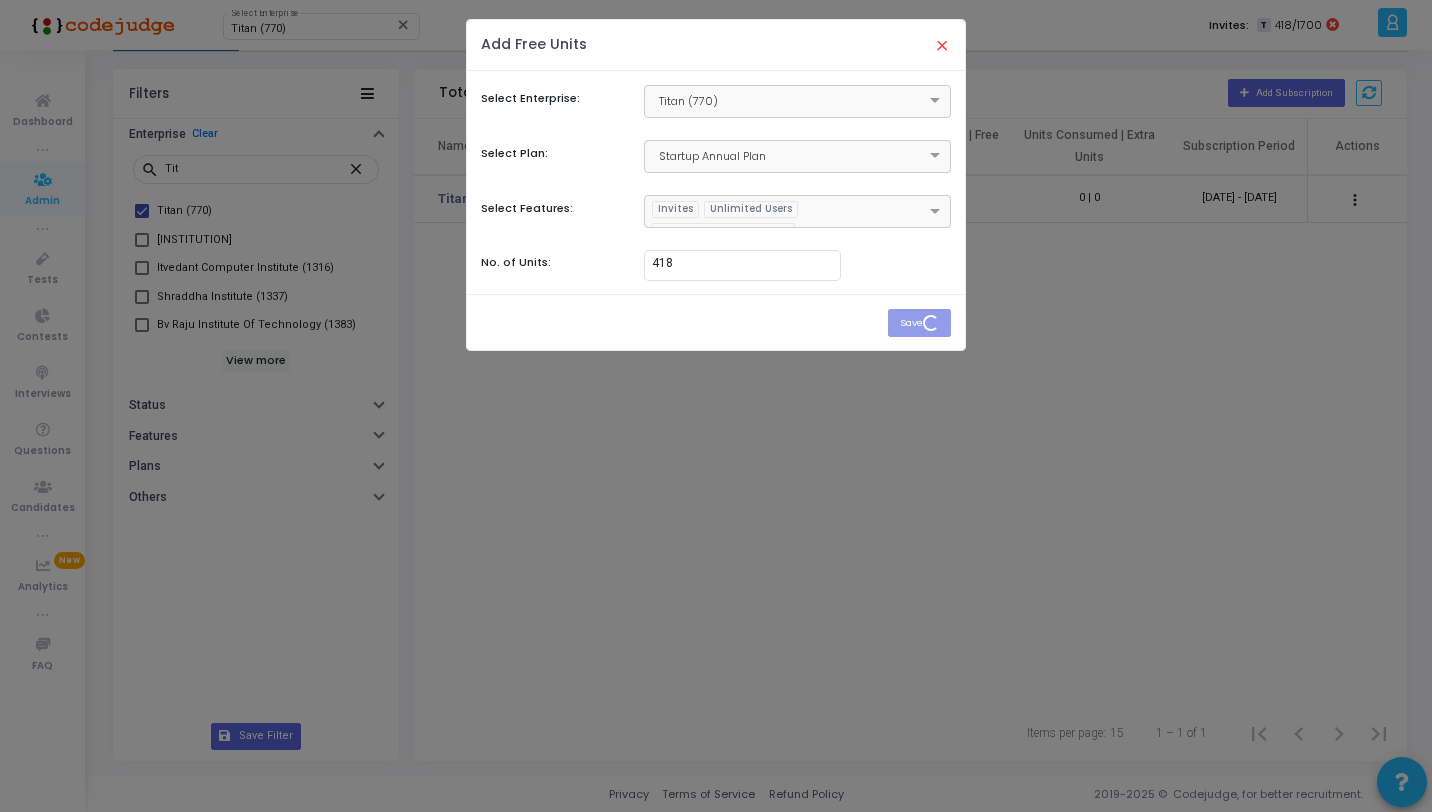 type 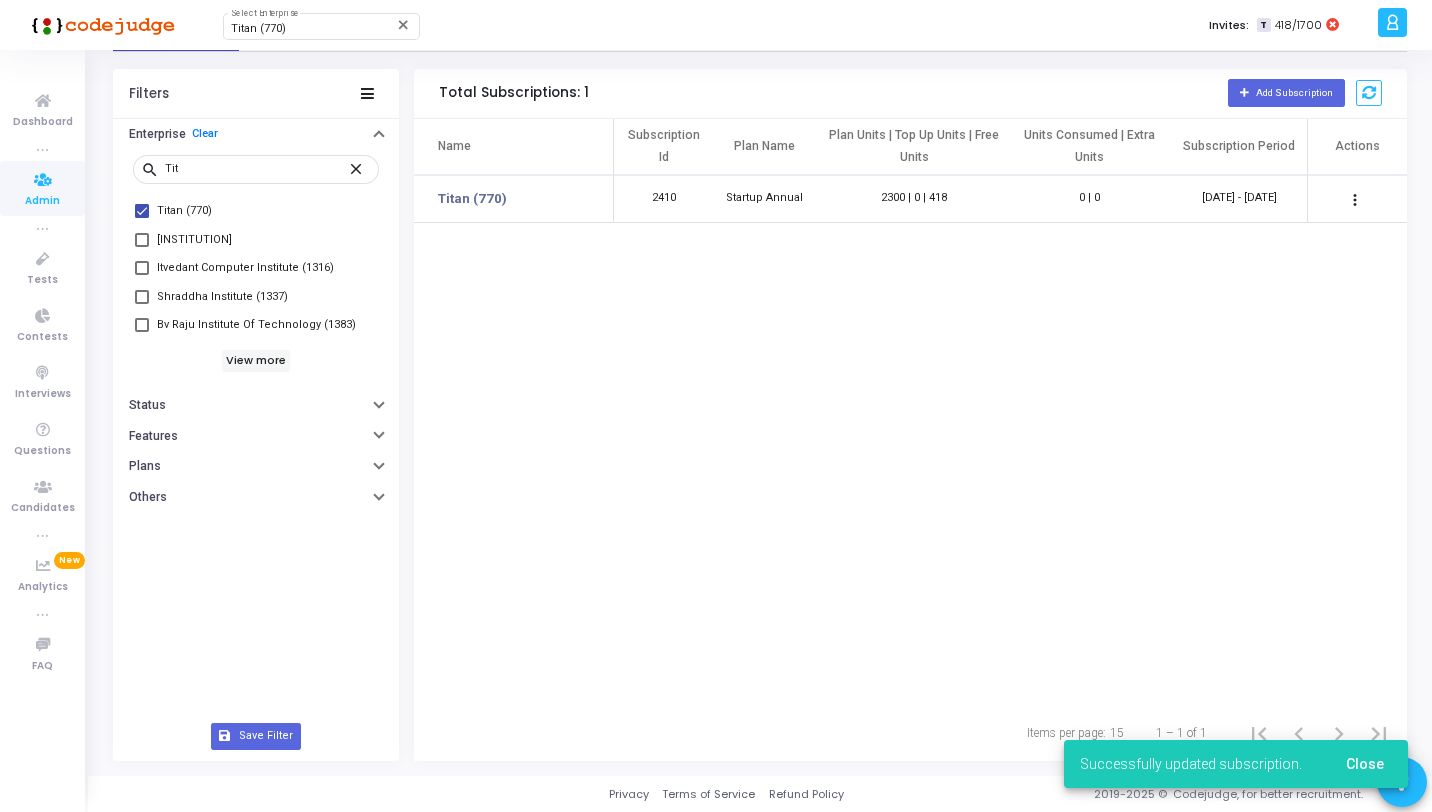 click on "Admin" at bounding box center (42, 201) 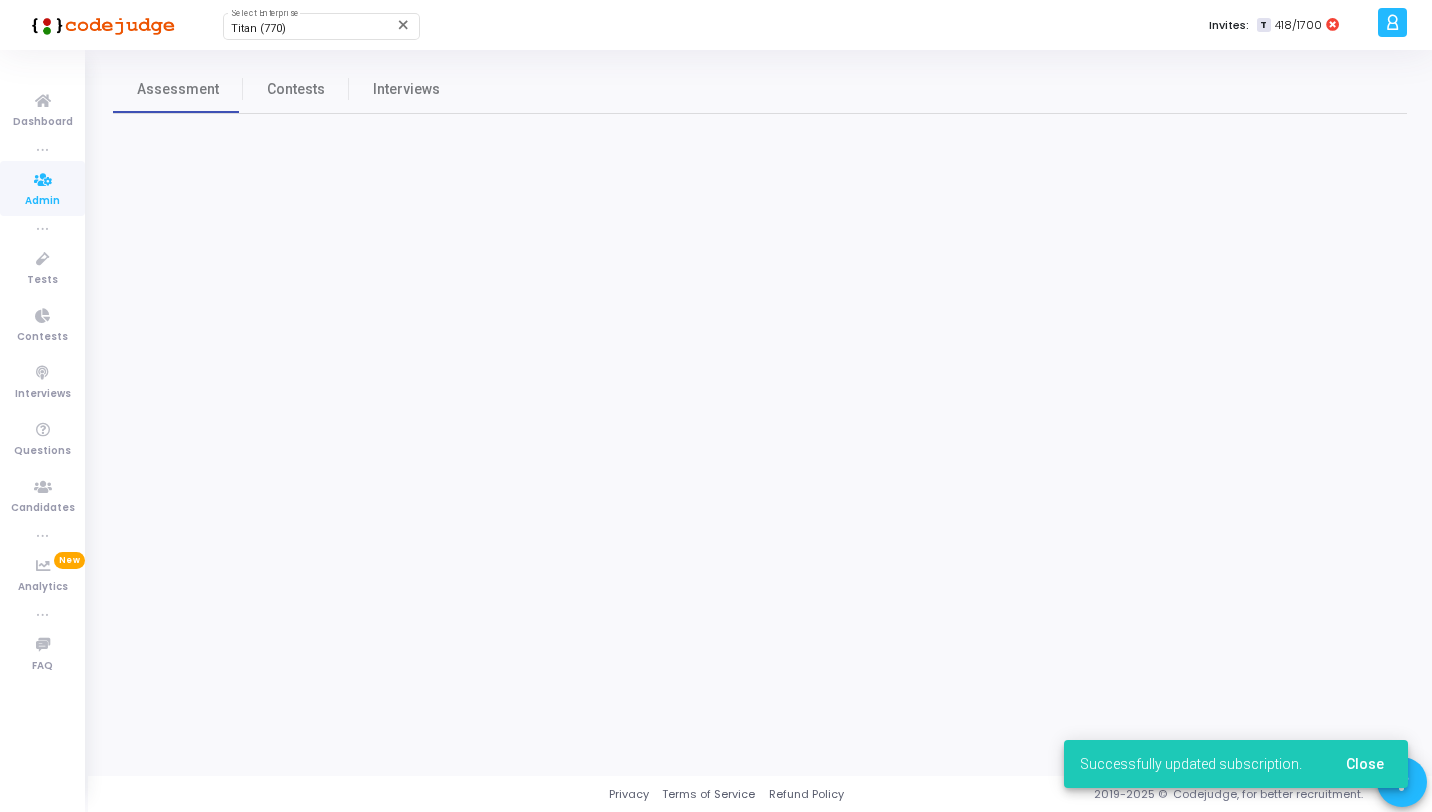 scroll, scrollTop: 0, scrollLeft: 0, axis: both 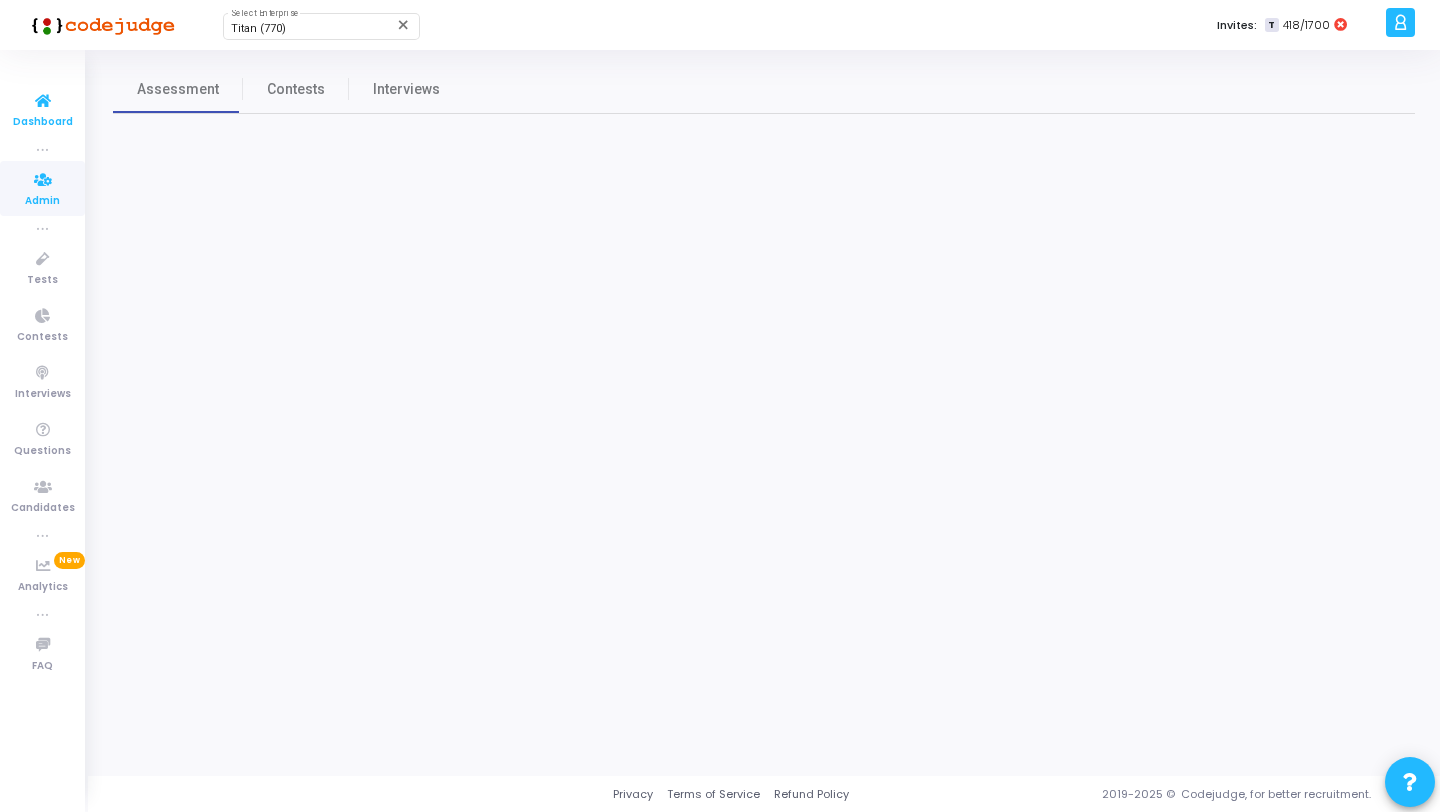 click at bounding box center [43, 101] 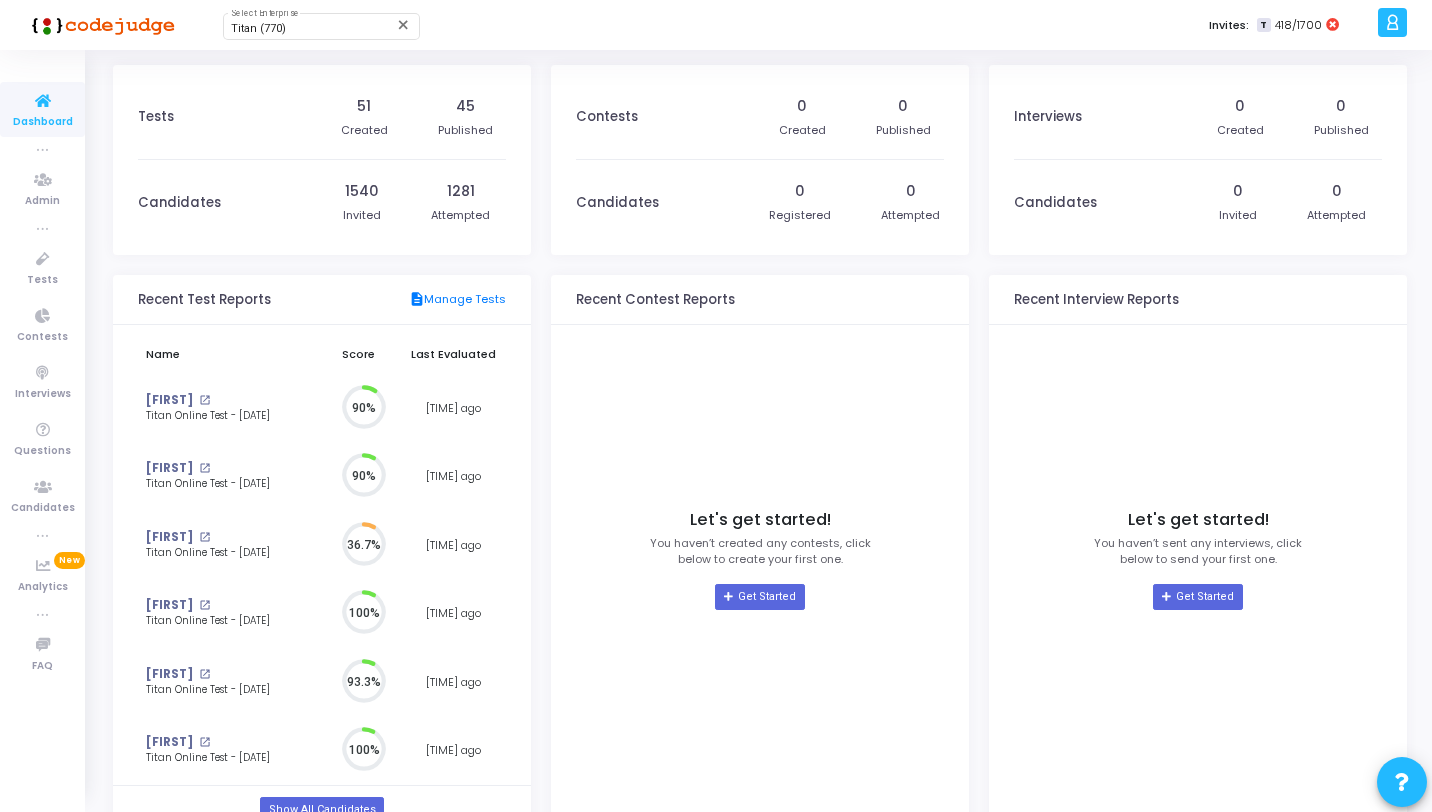 scroll, scrollTop: 9, scrollLeft: 9, axis: both 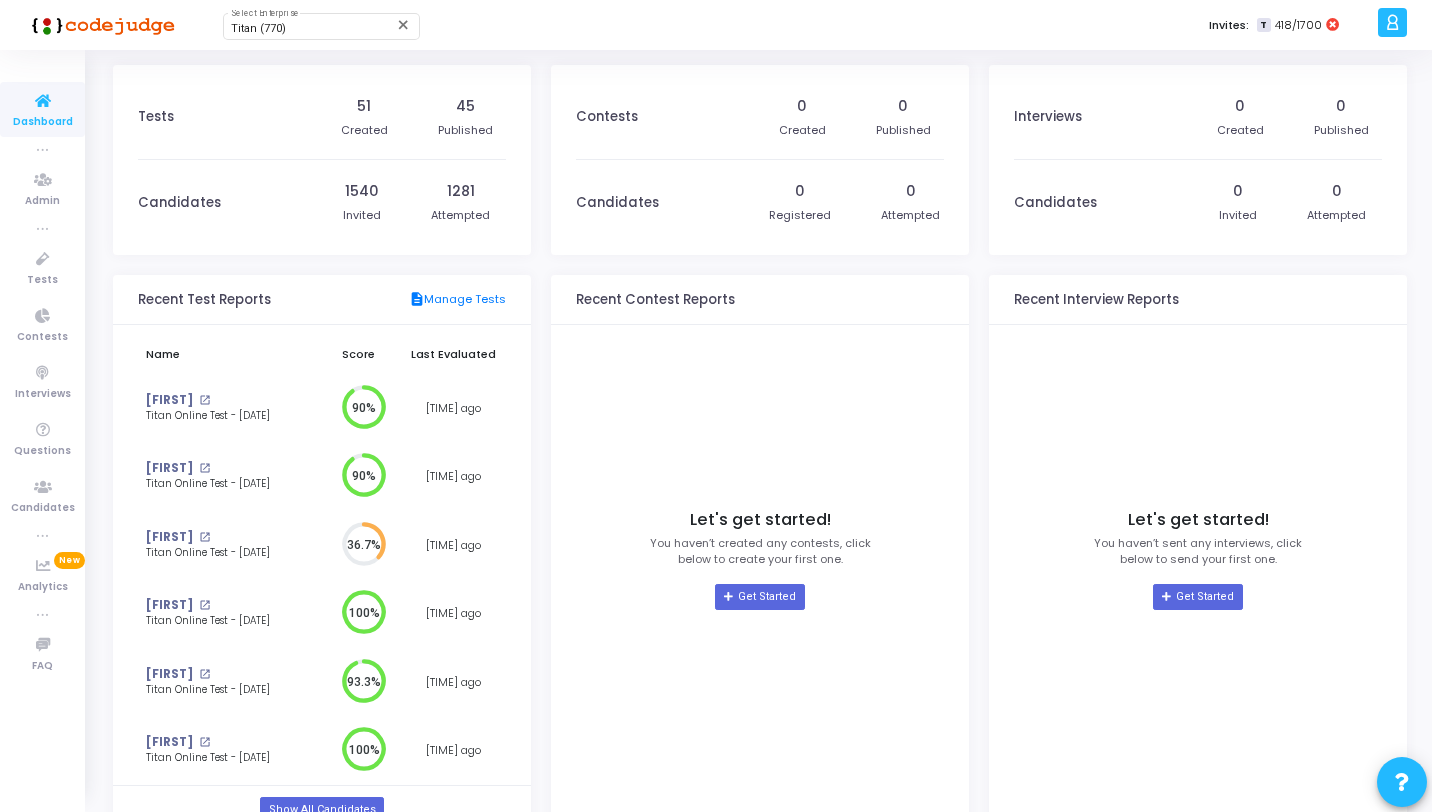 click on "Titan (770) Select Enterprise close  Invites:  T   418/1700" at bounding box center (786, 25) 